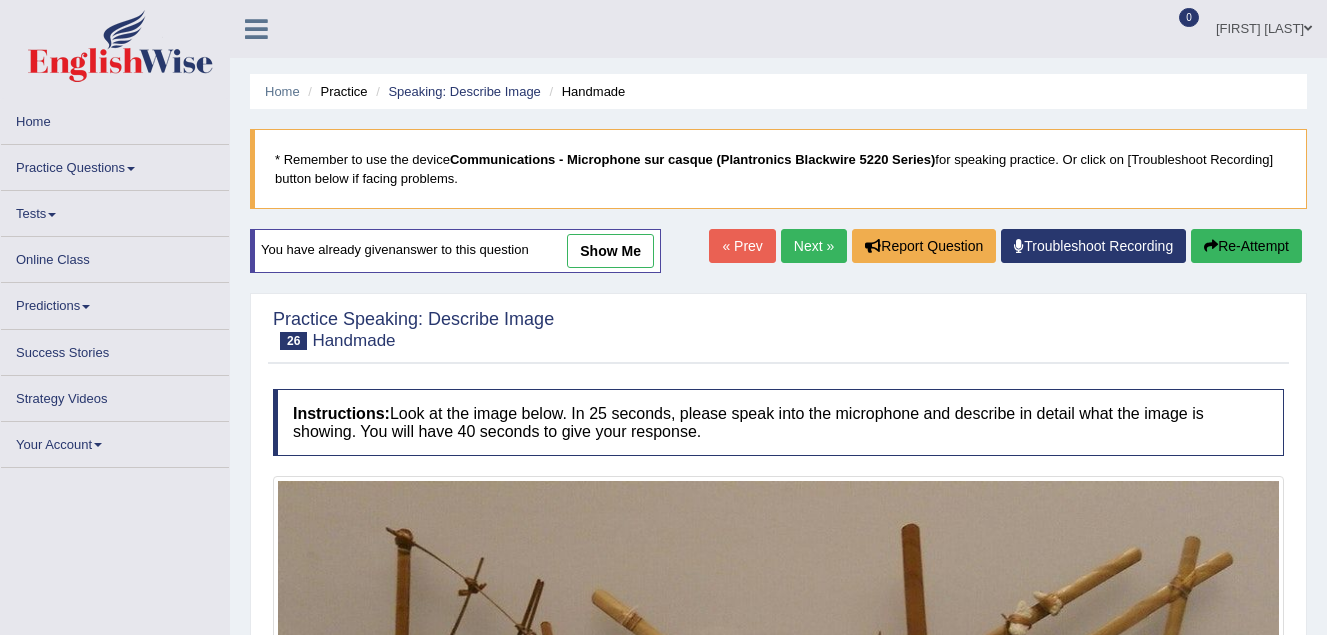 scroll, scrollTop: 0, scrollLeft: 0, axis: both 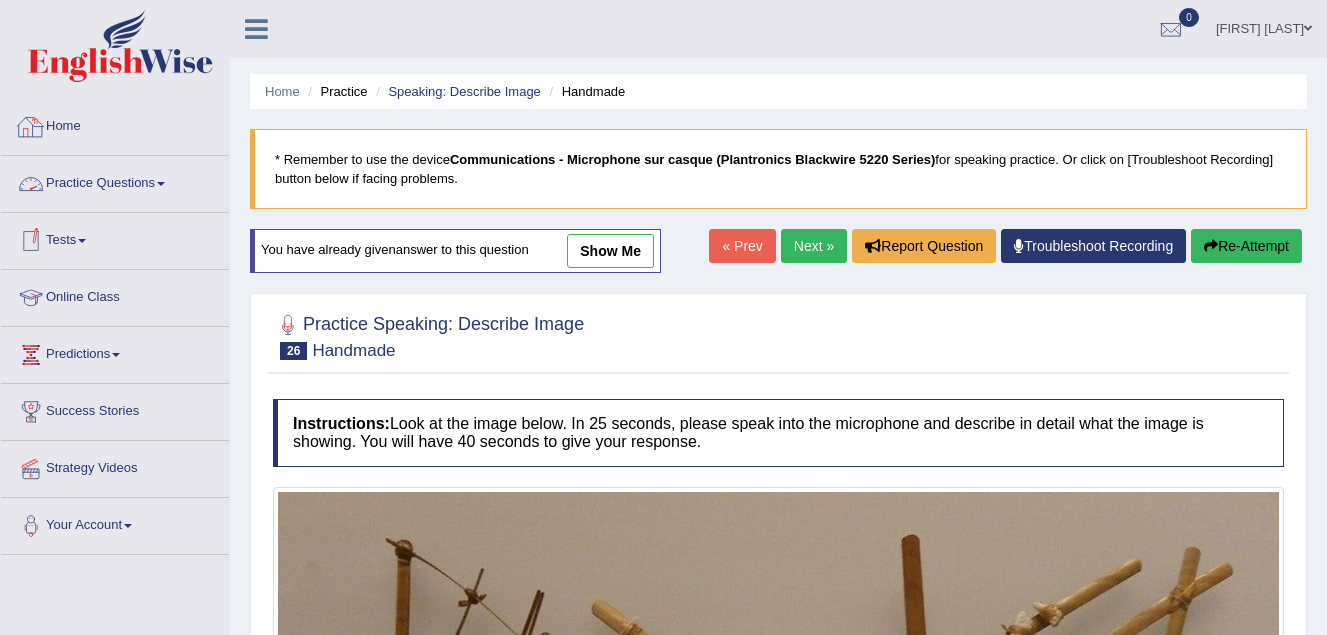 click on "Home" at bounding box center [115, 124] 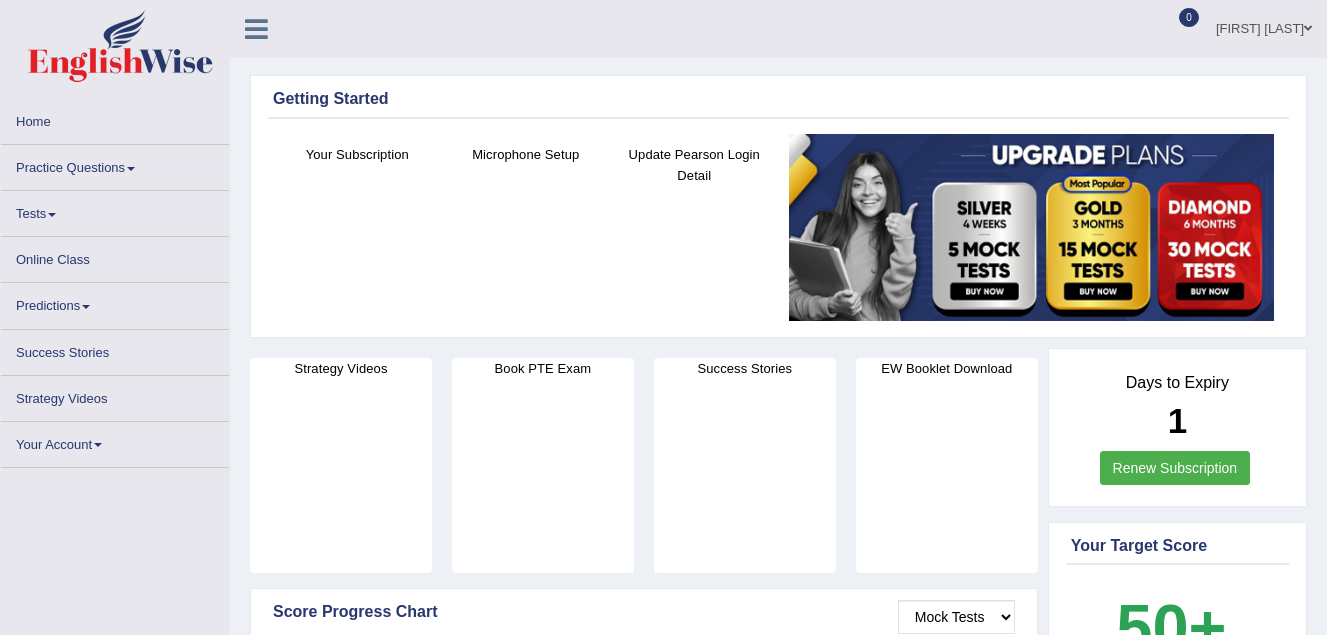 scroll, scrollTop: 0, scrollLeft: 0, axis: both 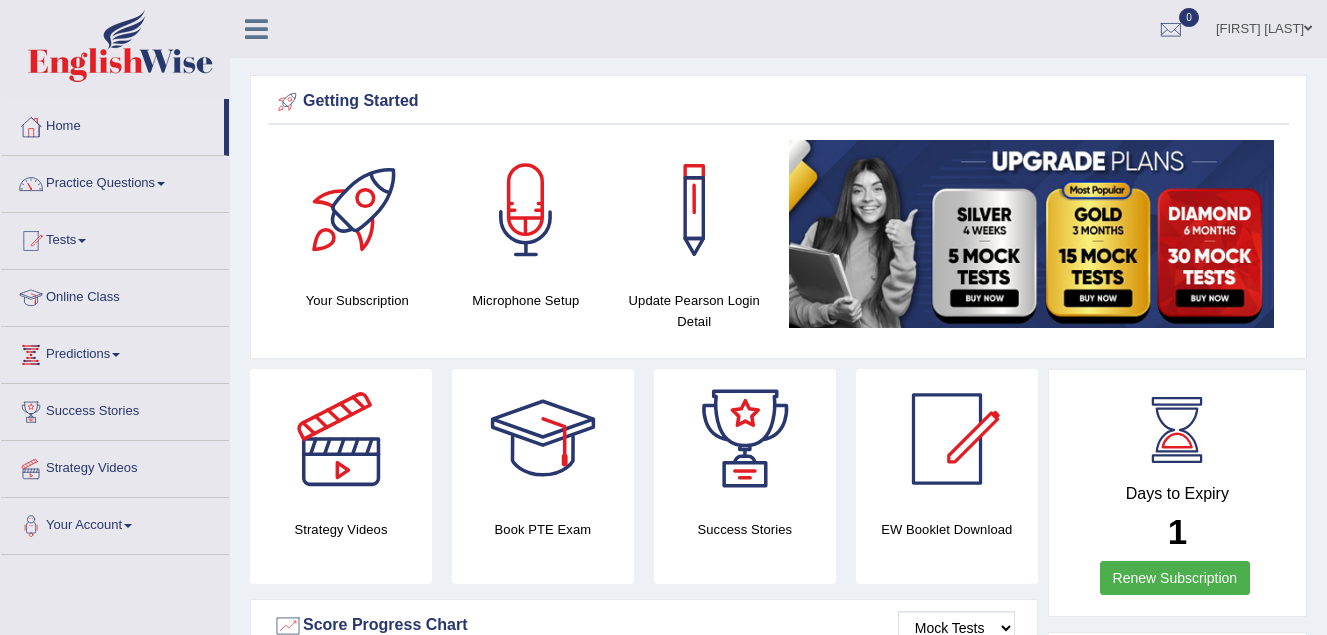click on "Online Class" at bounding box center [115, 295] 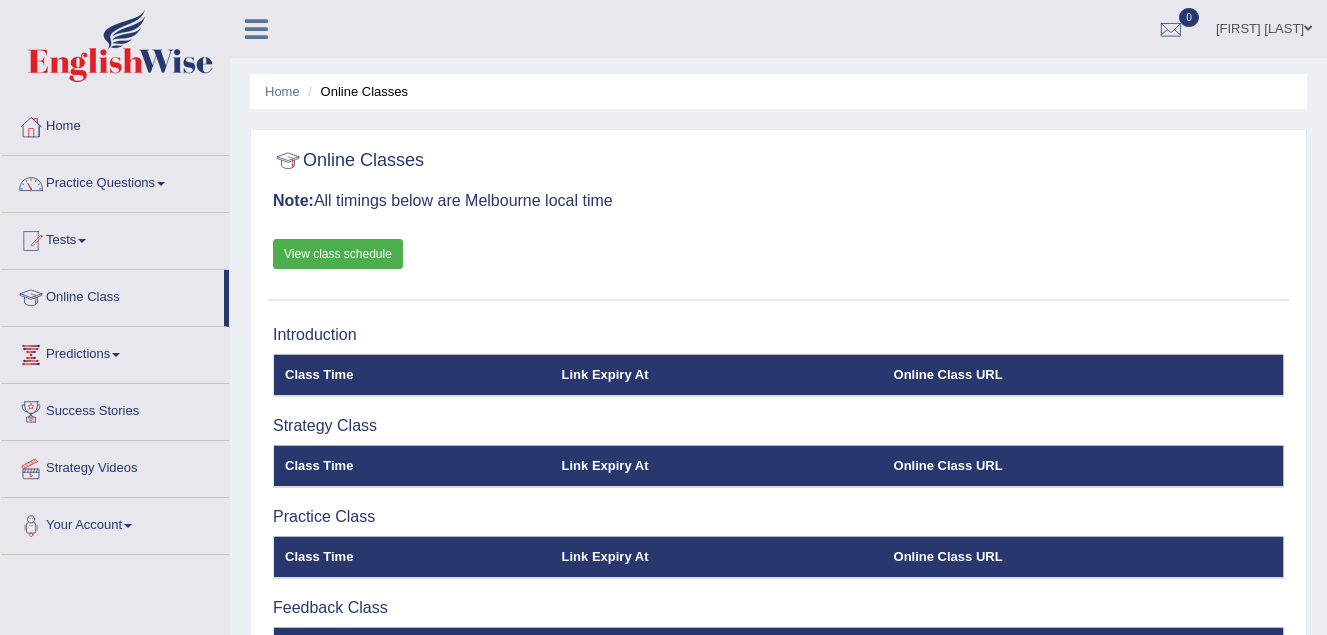 scroll, scrollTop: 0, scrollLeft: 0, axis: both 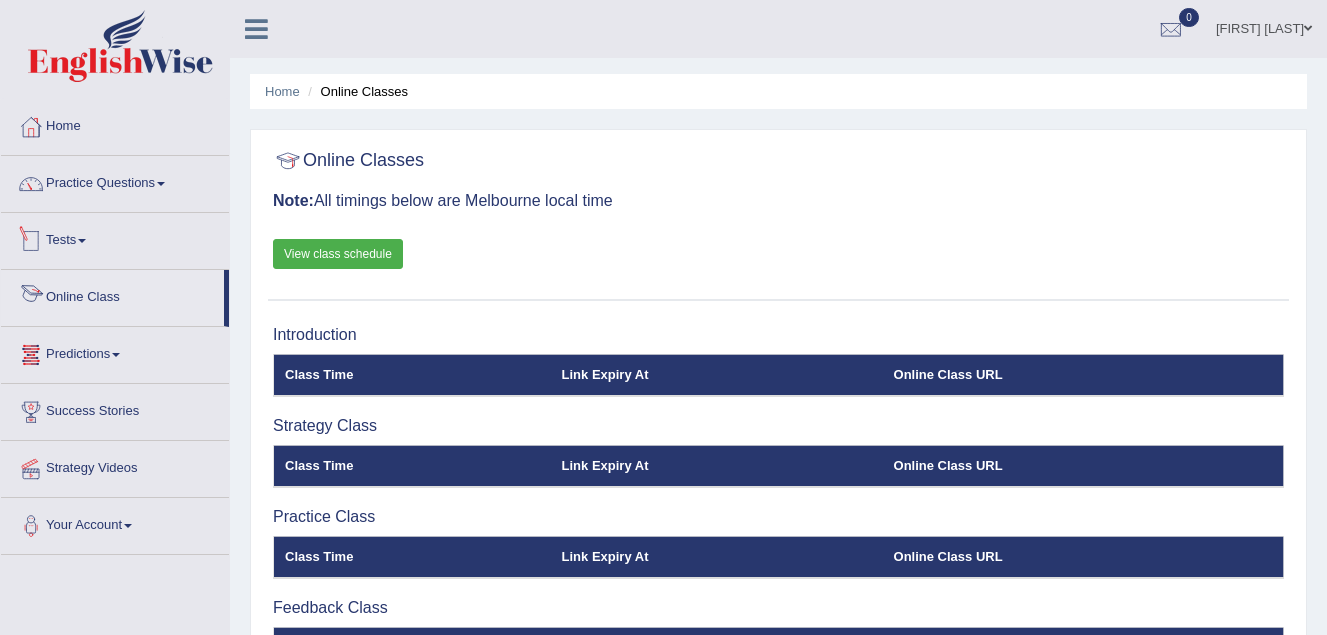 click on "Tests" at bounding box center [115, 238] 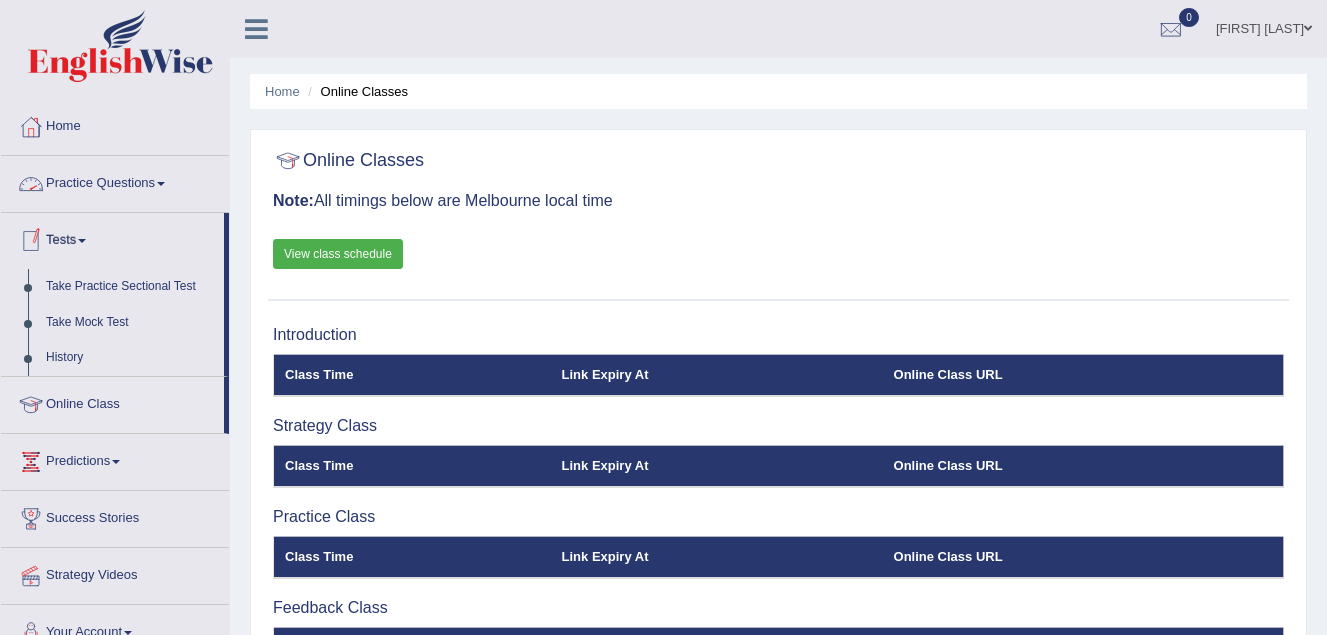 click on "Practice Questions" at bounding box center [115, 181] 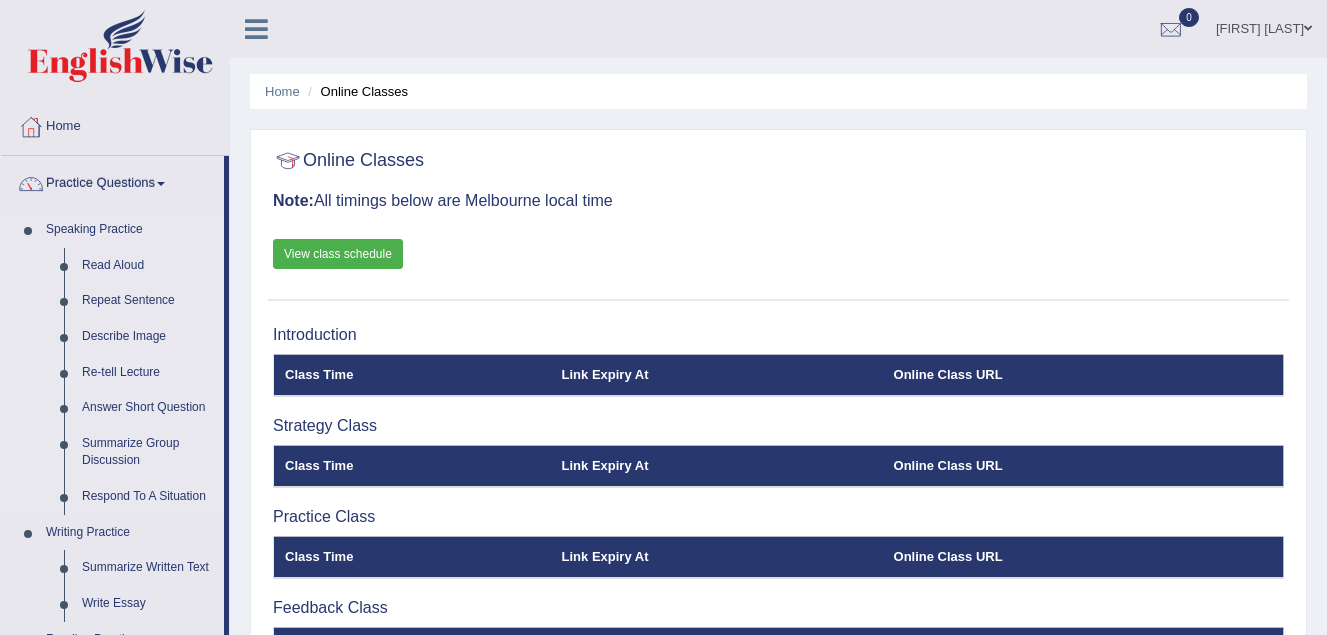 click on "Re-tell Lecture" at bounding box center (148, 373) 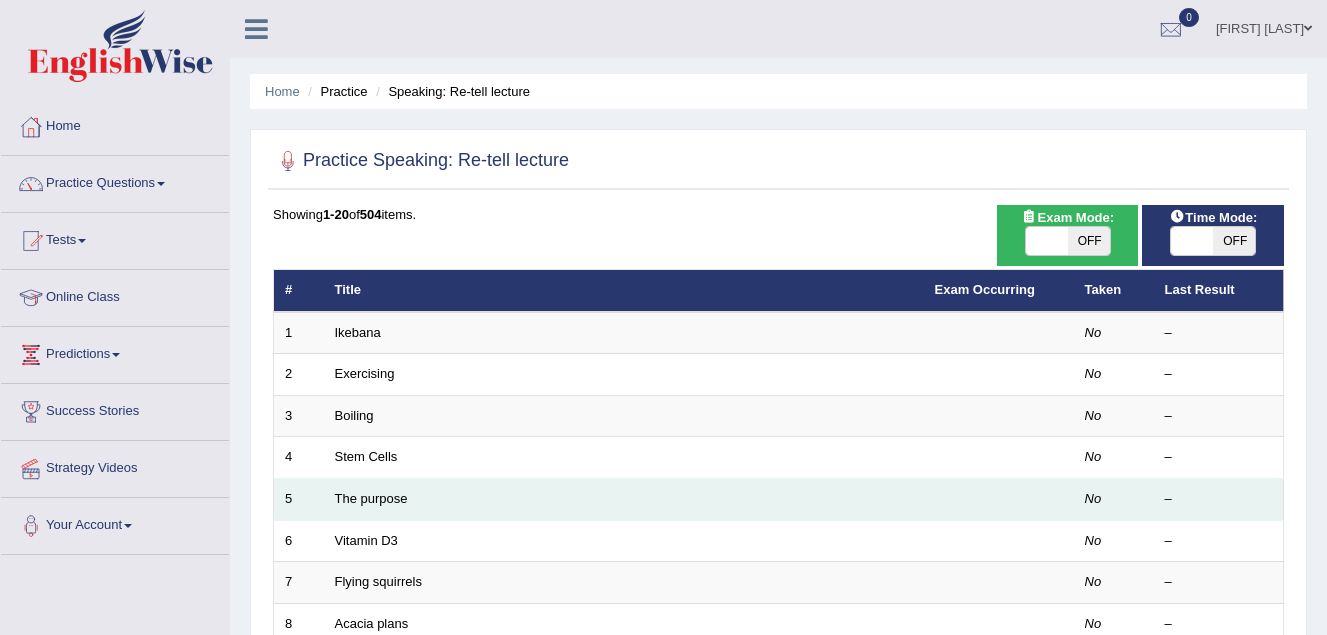 scroll, scrollTop: 0, scrollLeft: 0, axis: both 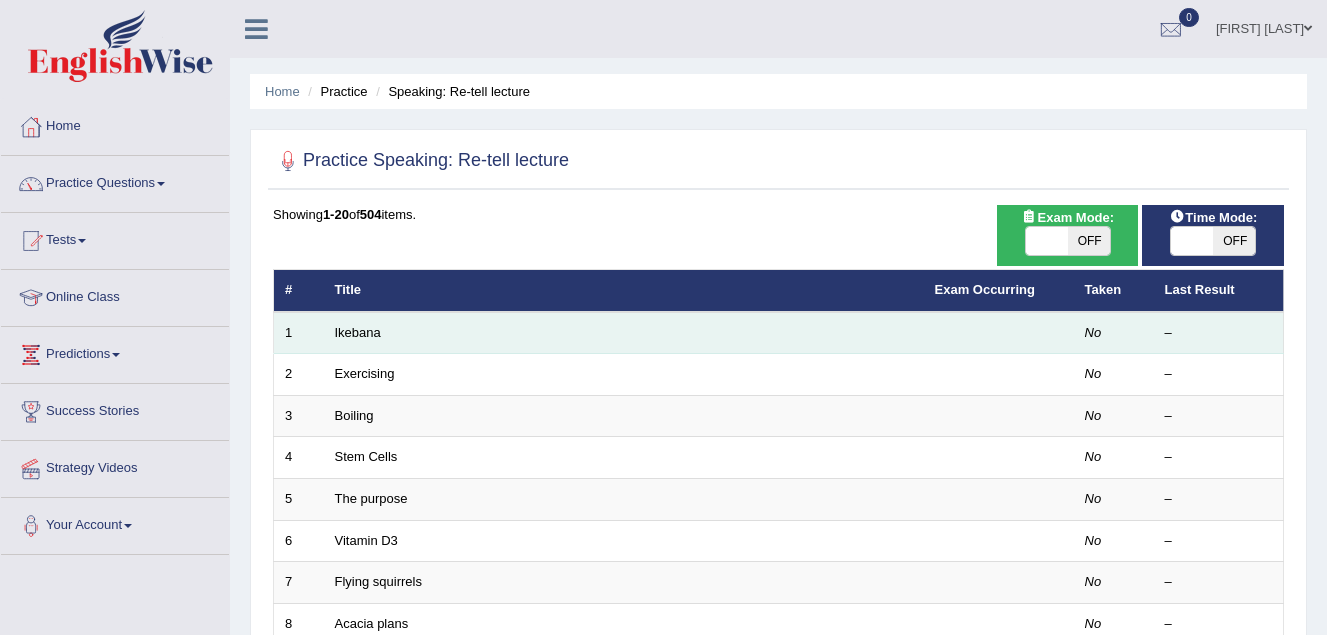 click on "Ikebana" at bounding box center (624, 333) 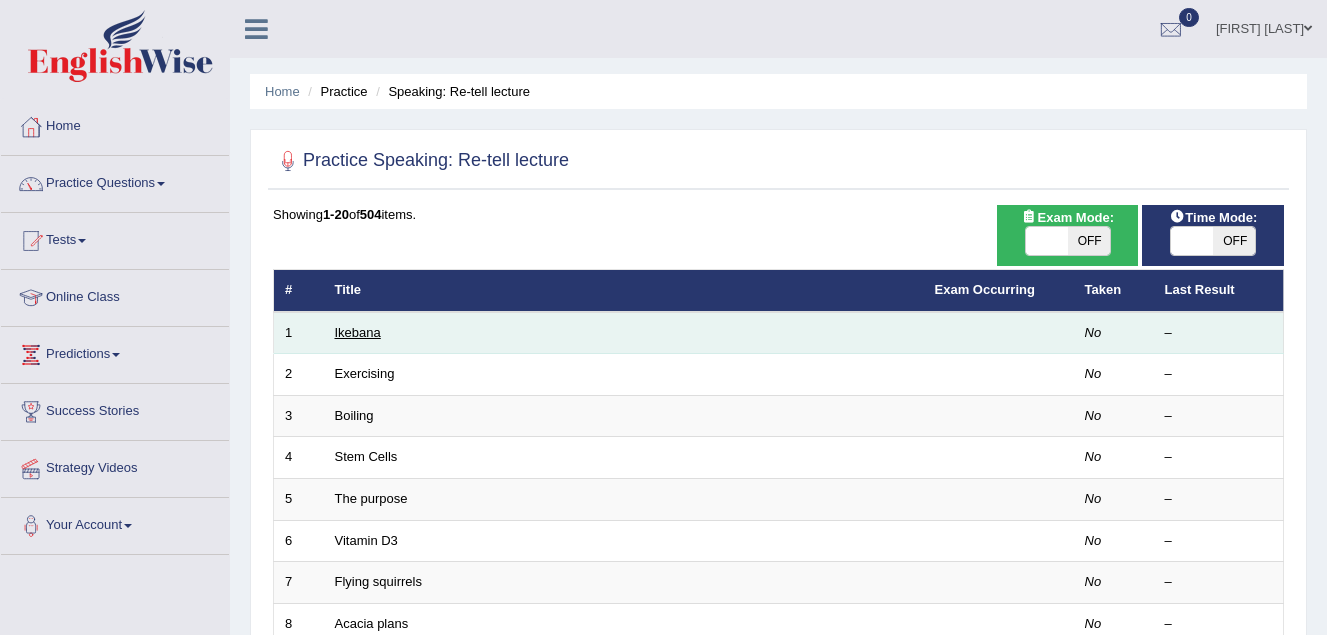 click on "Ikebana" at bounding box center [358, 332] 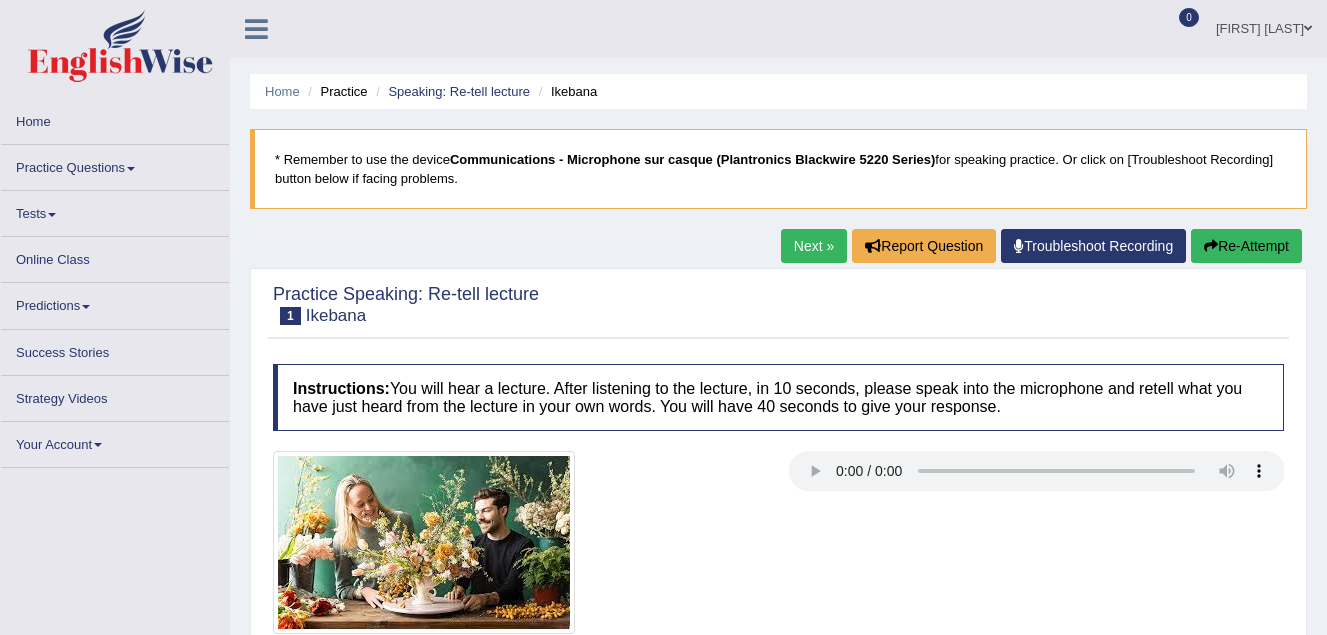 scroll, scrollTop: 0, scrollLeft: 0, axis: both 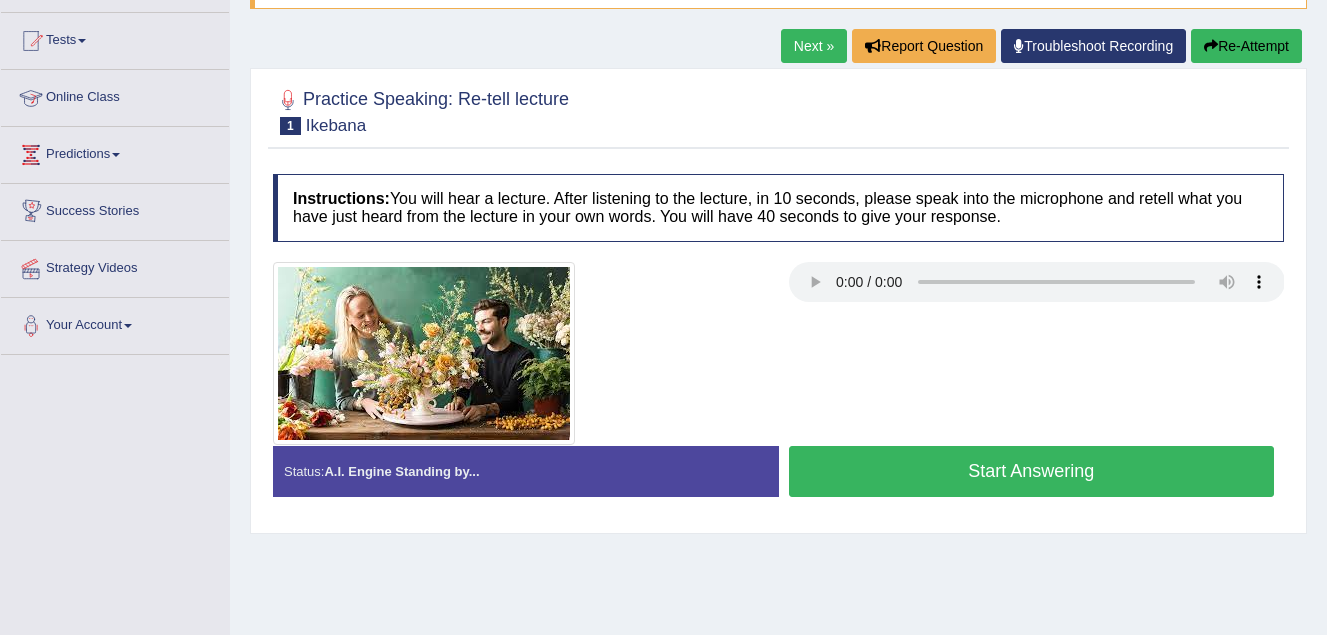 click on "Start Answering" at bounding box center (1032, 471) 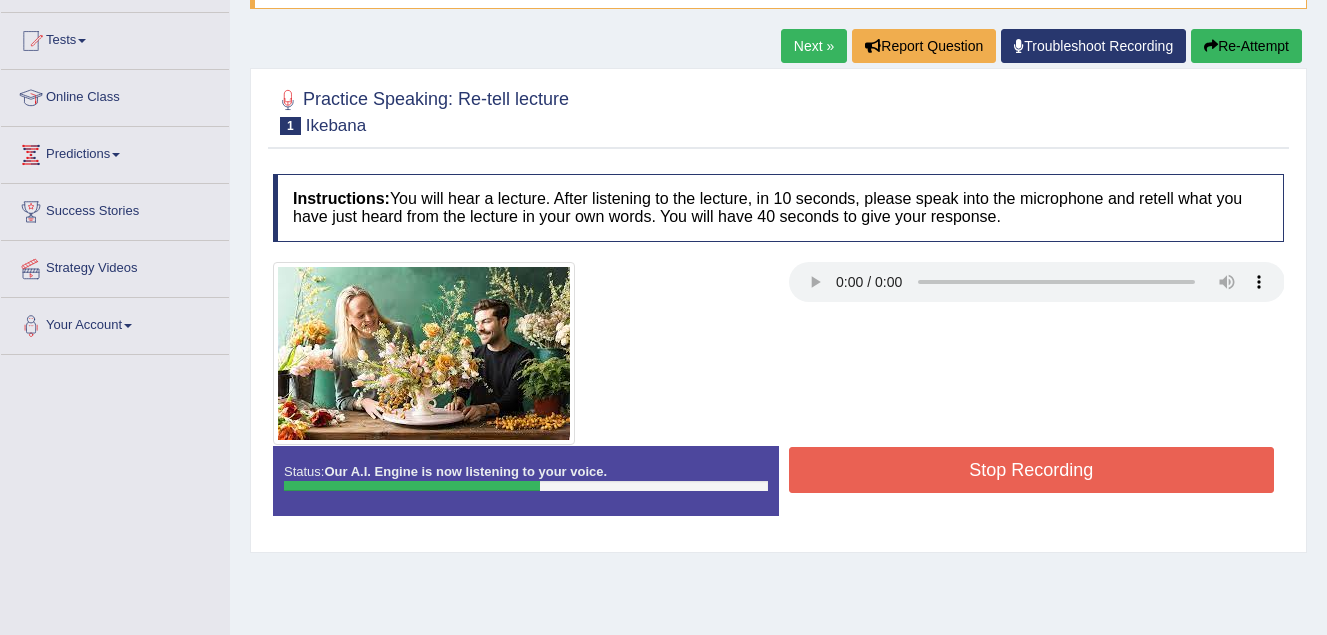 click on "Stop Recording" at bounding box center [1032, 470] 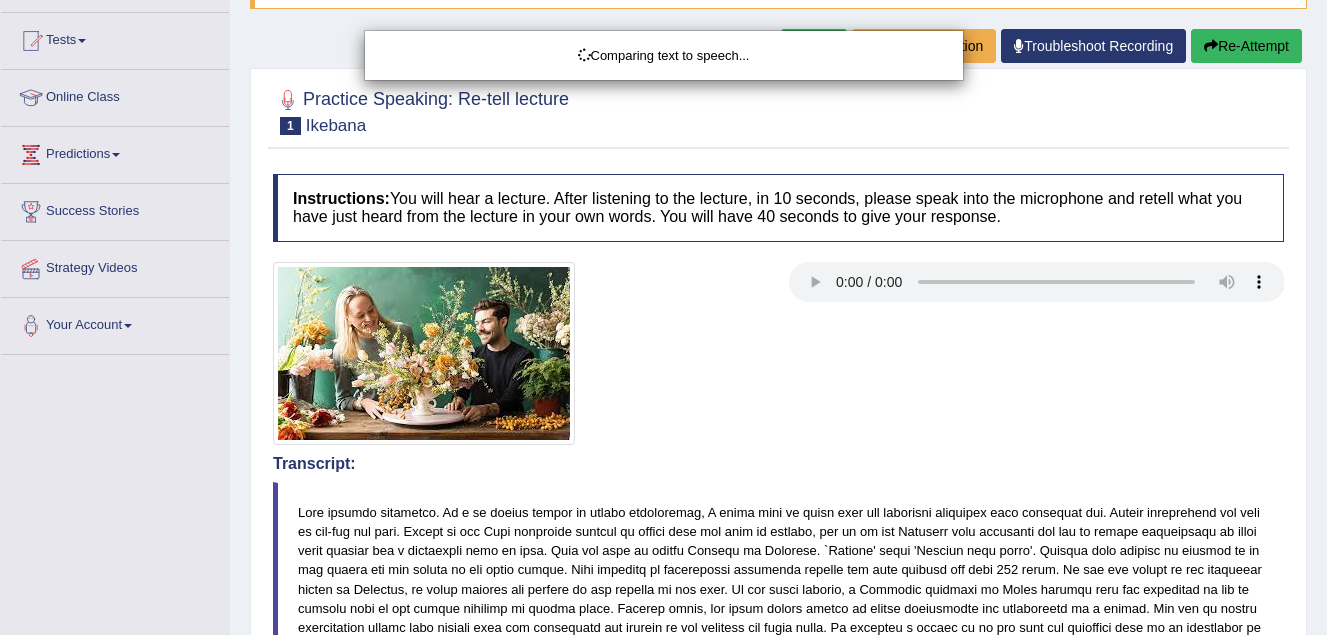click on "Comparing text to speech..." at bounding box center [663, 317] 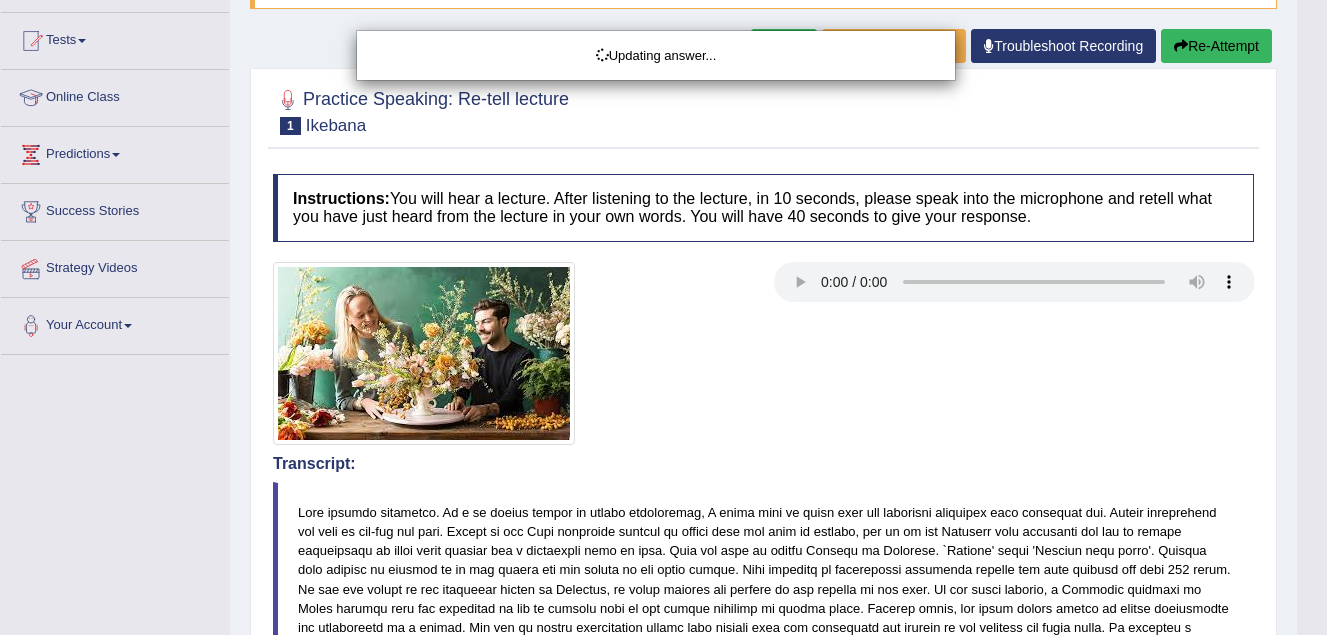 scroll, scrollTop: 300, scrollLeft: 0, axis: vertical 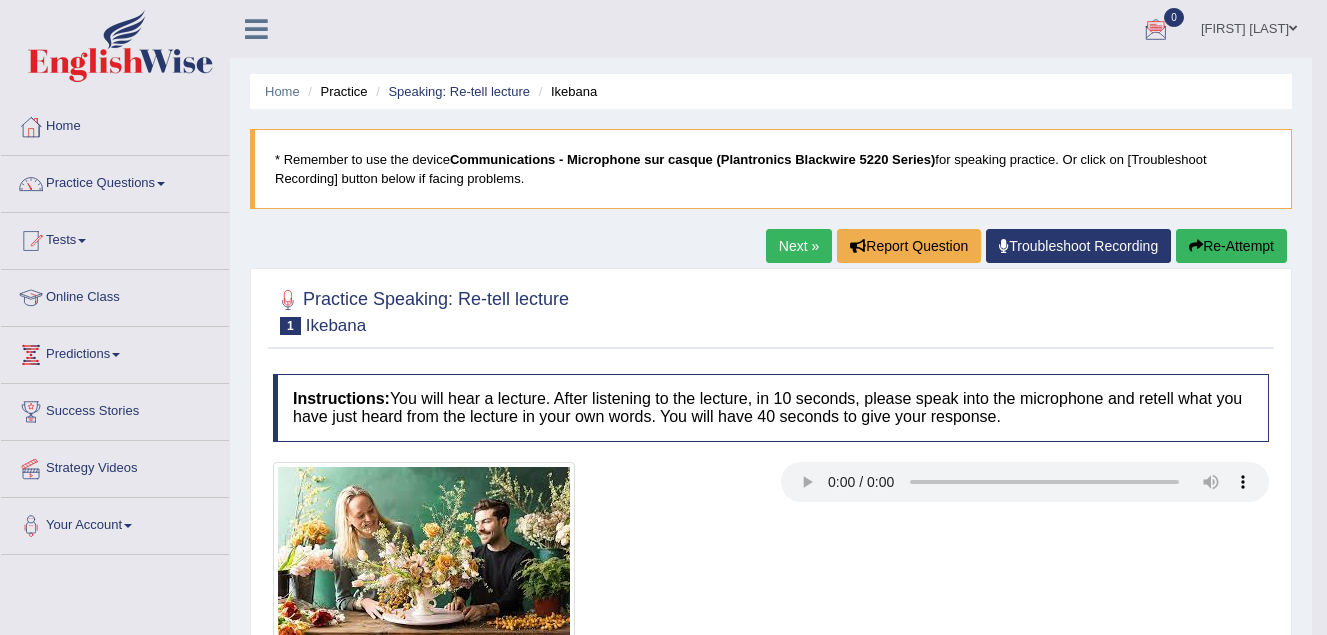 click on "Re-Attempt" at bounding box center (1231, 246) 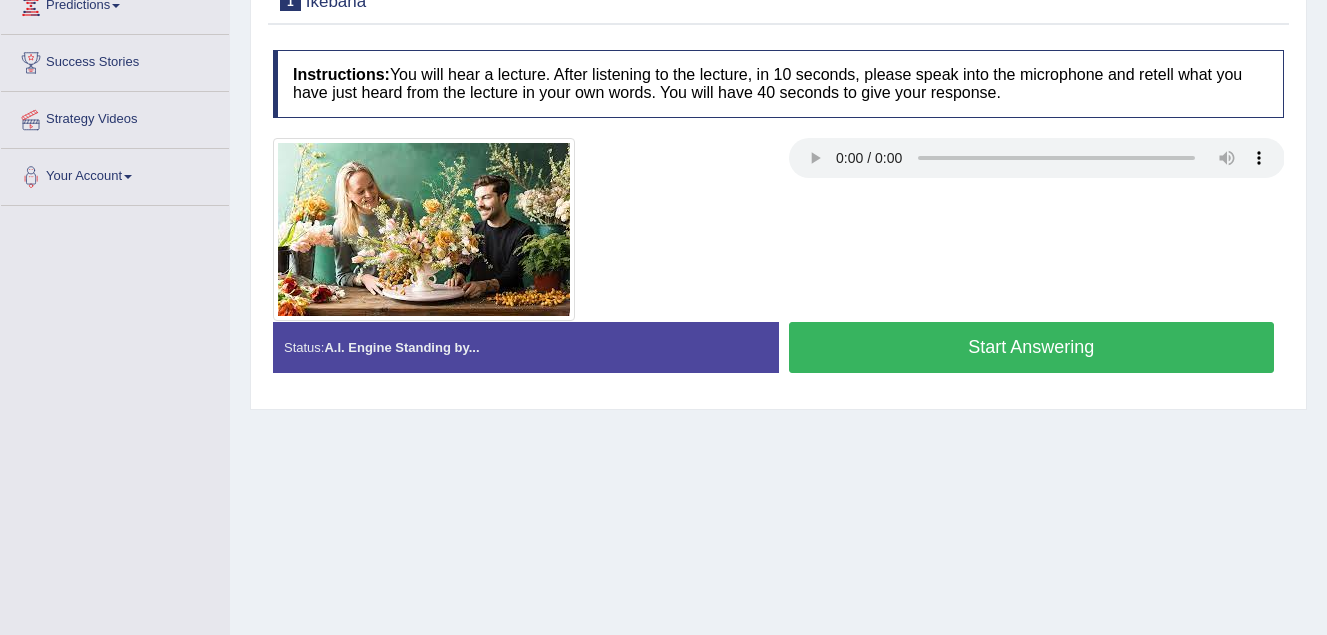 scroll, scrollTop: 349, scrollLeft: 0, axis: vertical 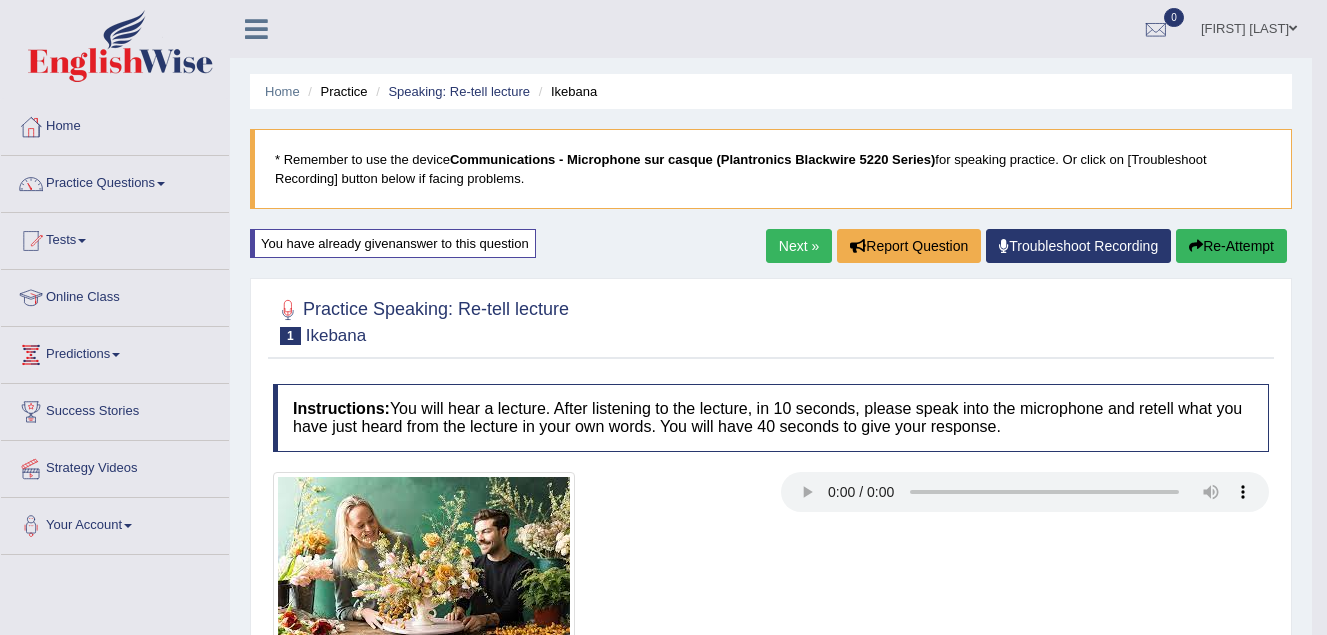 click on "Re-Attempt" at bounding box center [1231, 246] 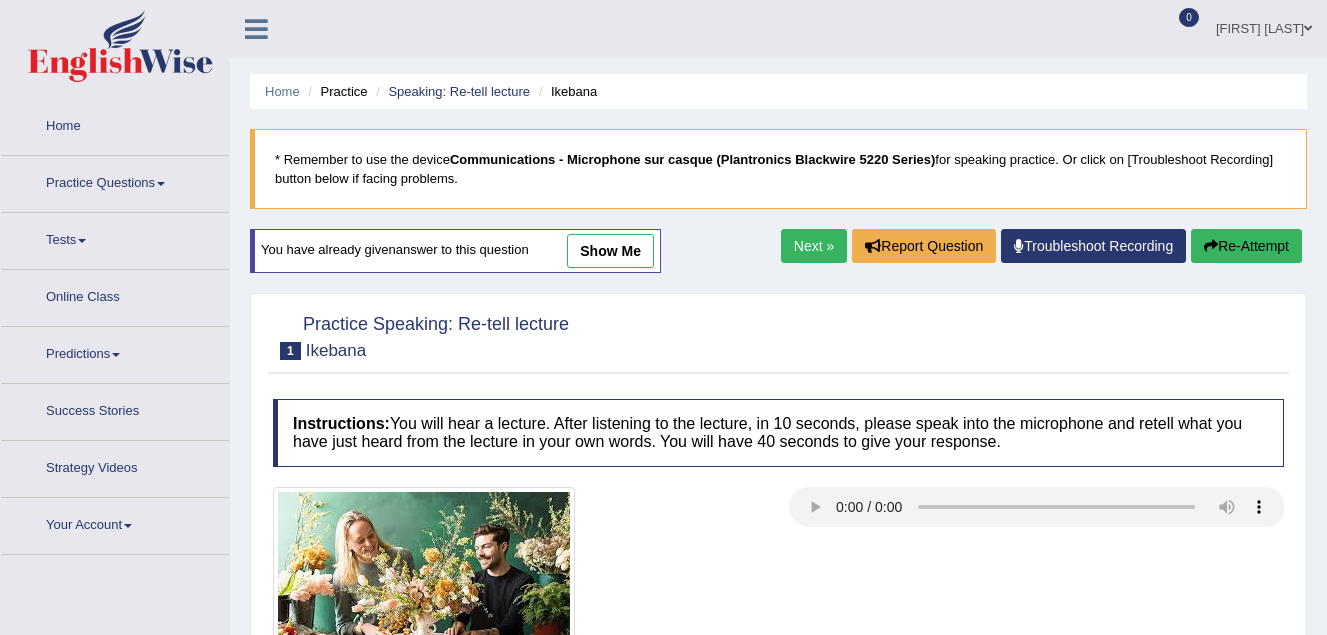 scroll, scrollTop: 0, scrollLeft: 0, axis: both 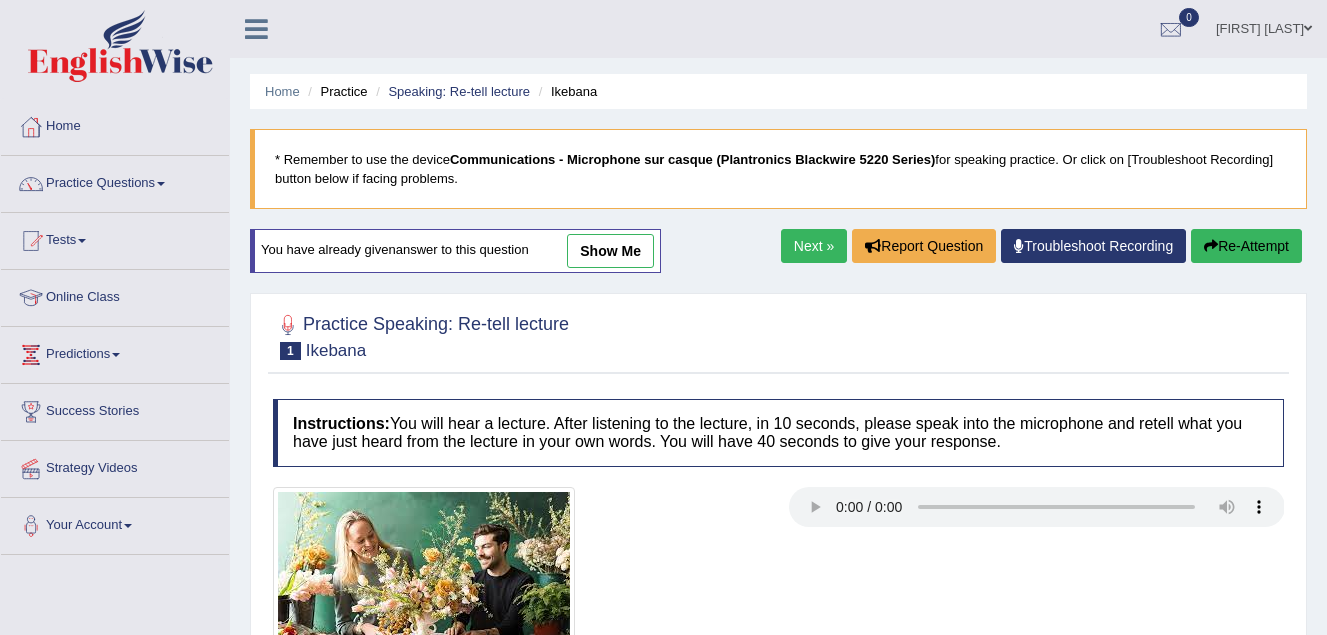 drag, startPoint x: 1241, startPoint y: 241, endPoint x: 1230, endPoint y: 246, distance: 12.083046 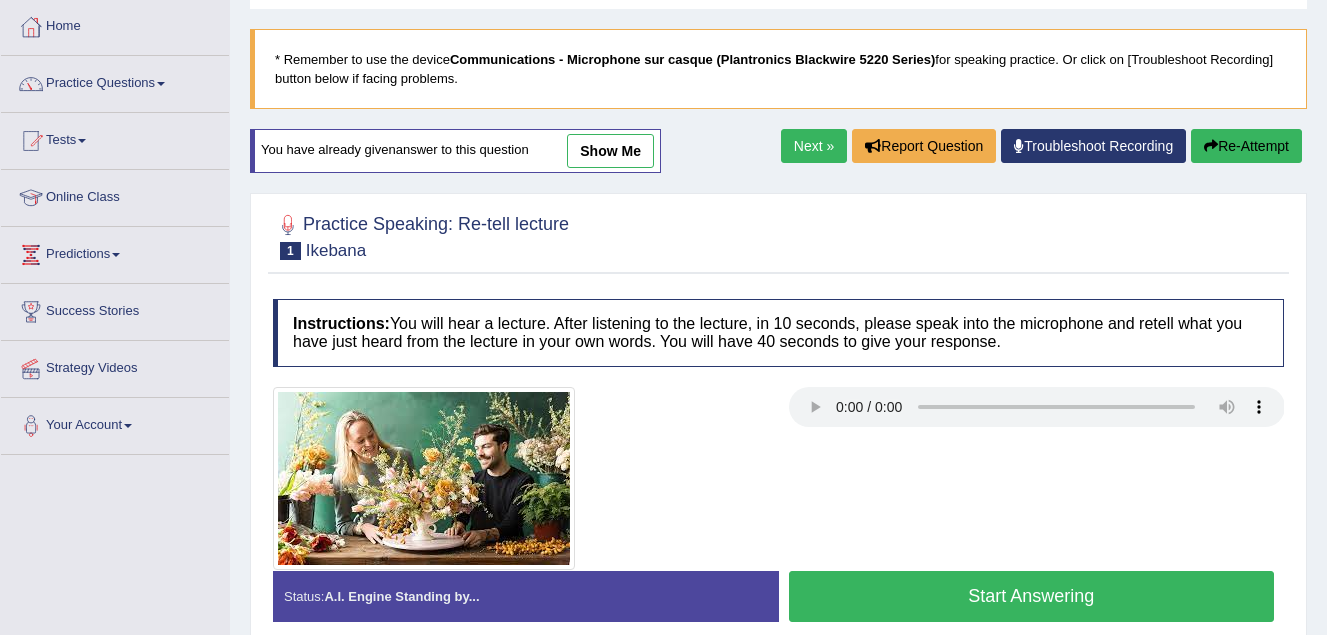 scroll, scrollTop: 300, scrollLeft: 0, axis: vertical 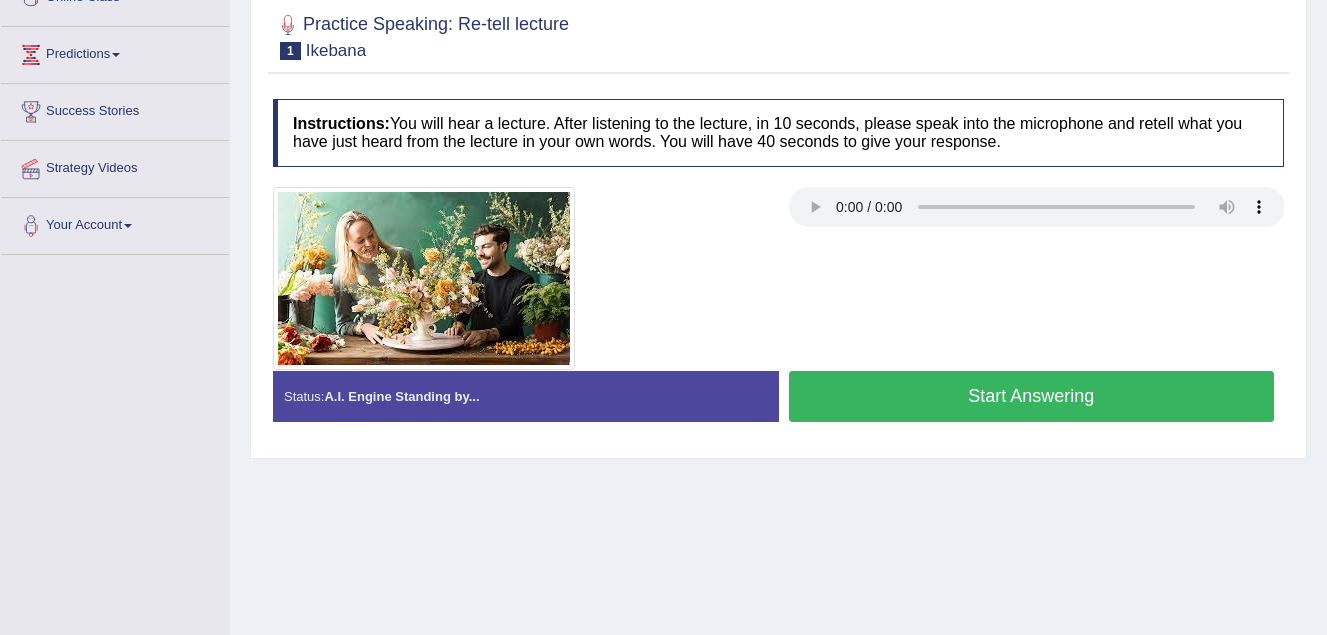click on "Start Answering" at bounding box center (1032, 396) 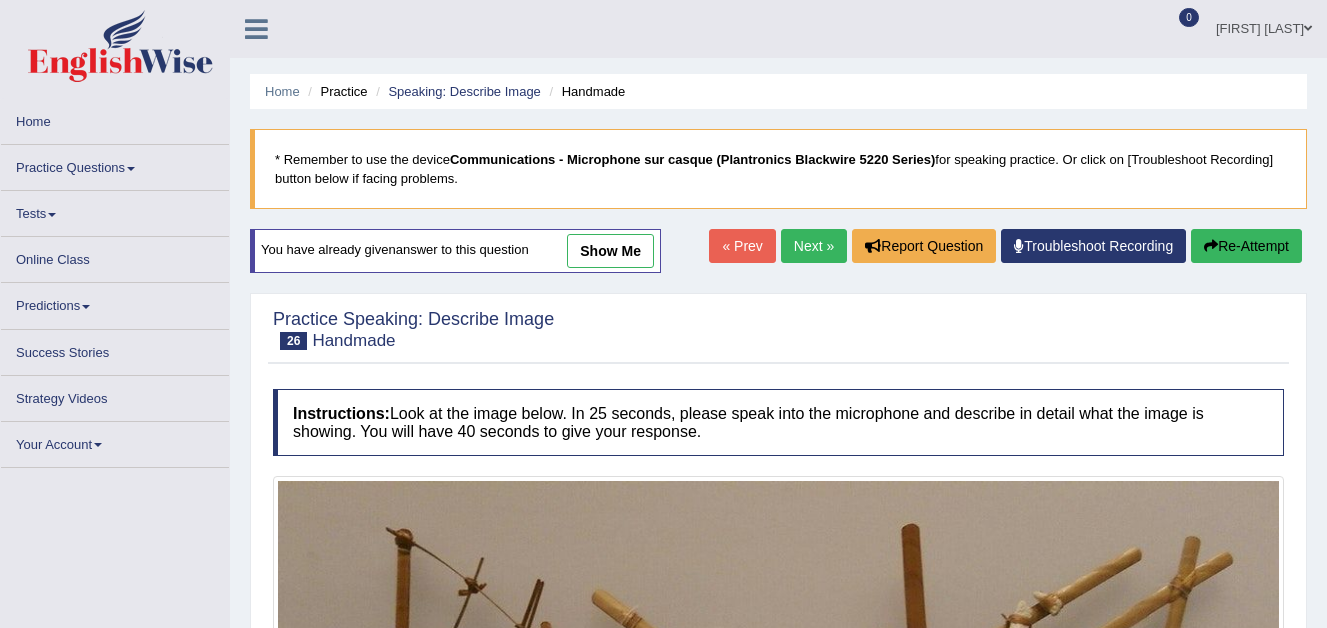 scroll, scrollTop: 511, scrollLeft: 0, axis: vertical 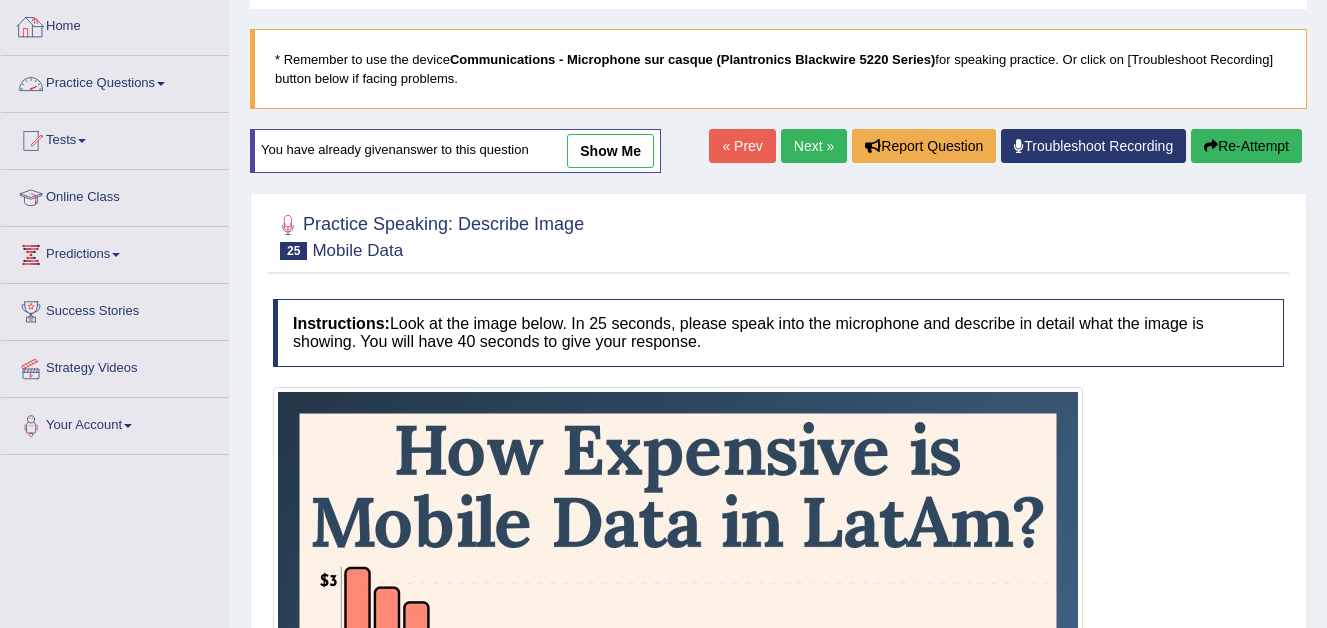 click on "Practice Questions" at bounding box center [115, 81] 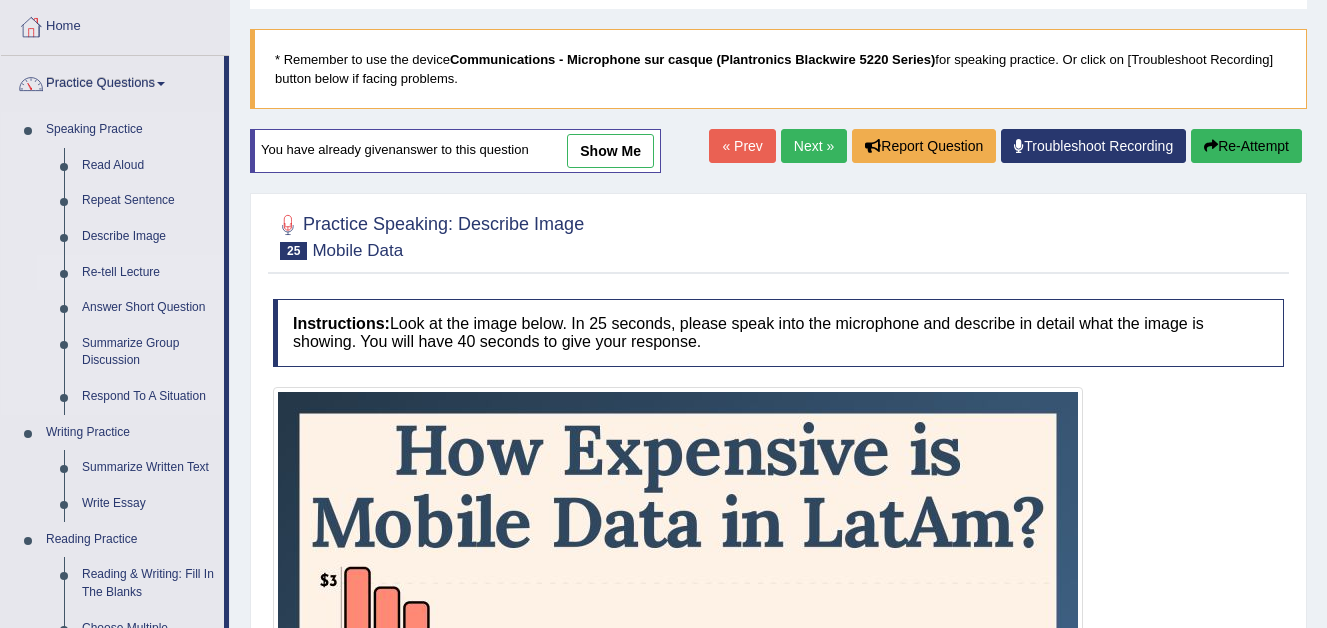 click on "Re-tell Lecture" at bounding box center [148, 273] 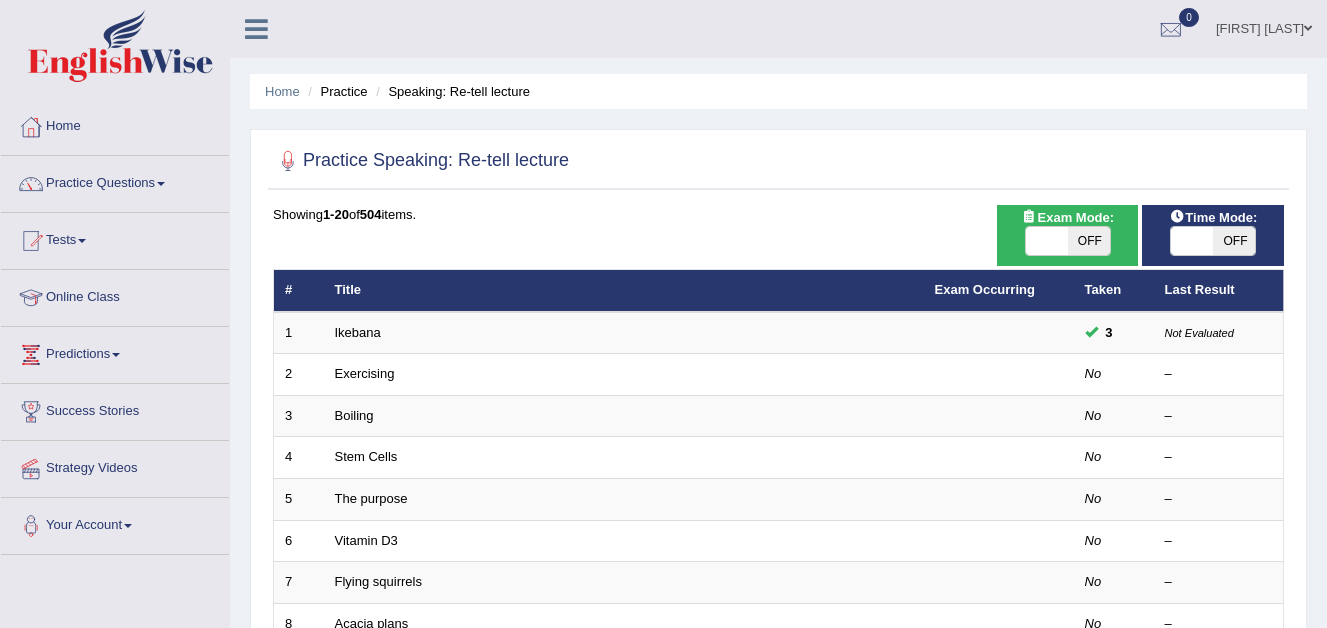 scroll, scrollTop: 0, scrollLeft: 0, axis: both 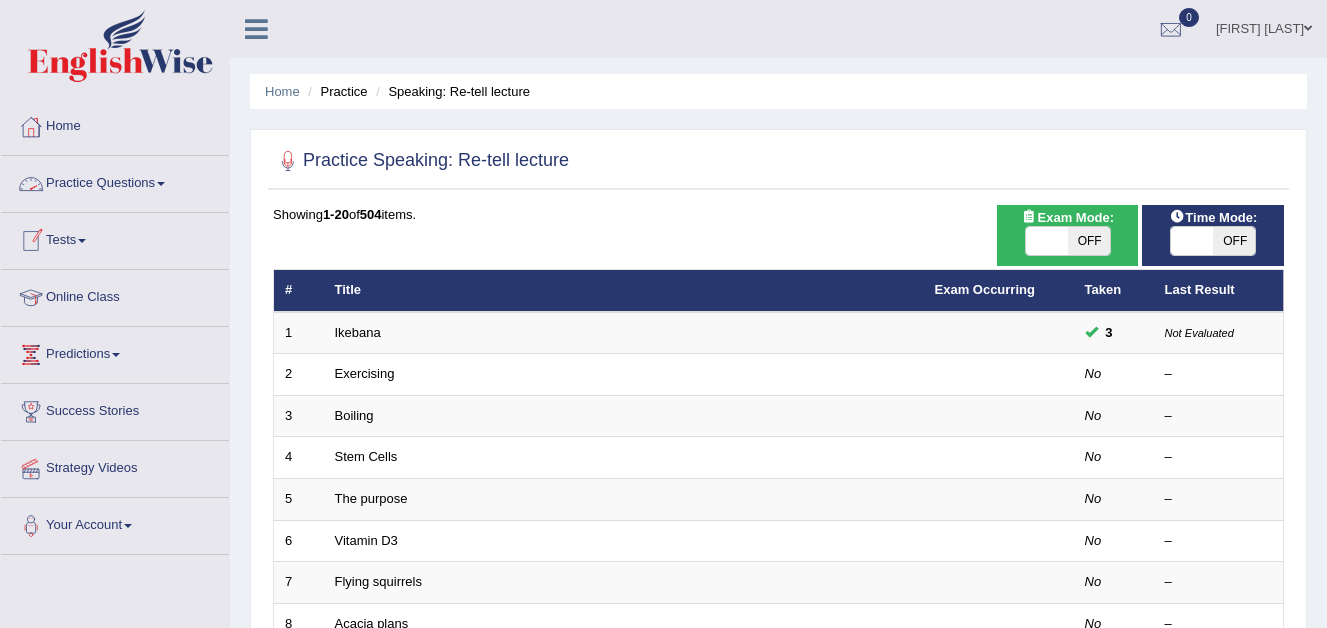 click on "Tests" at bounding box center (115, 238) 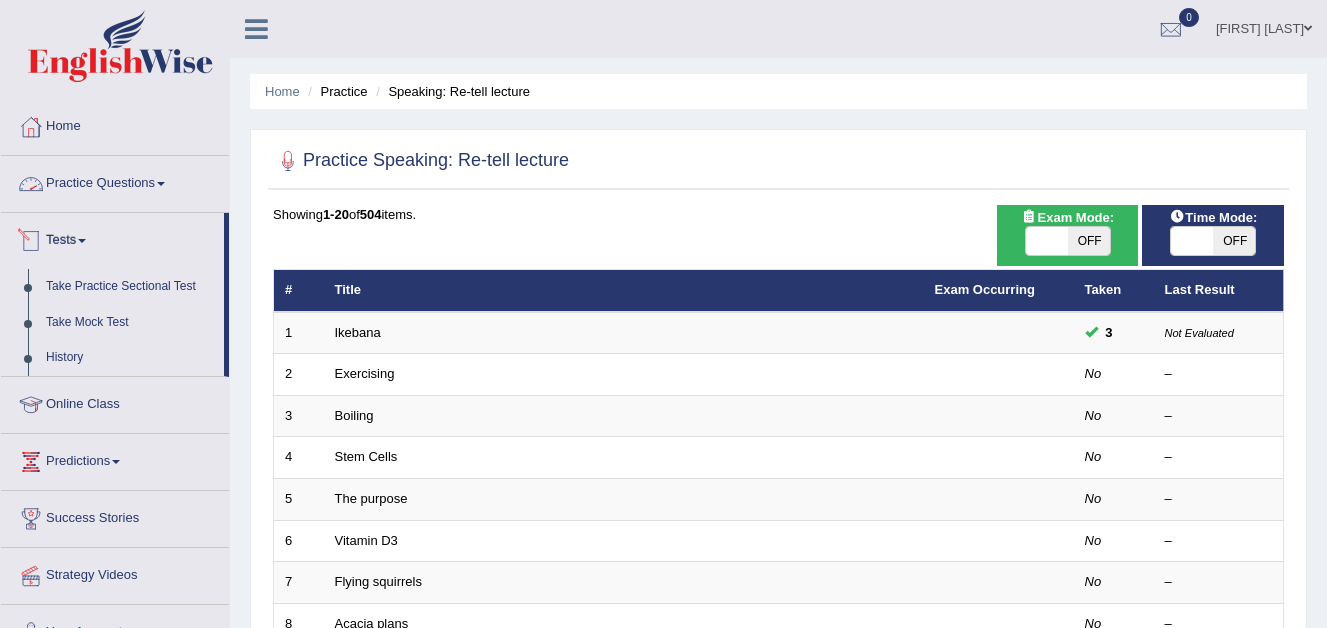 click on "Practice Questions" at bounding box center [115, 181] 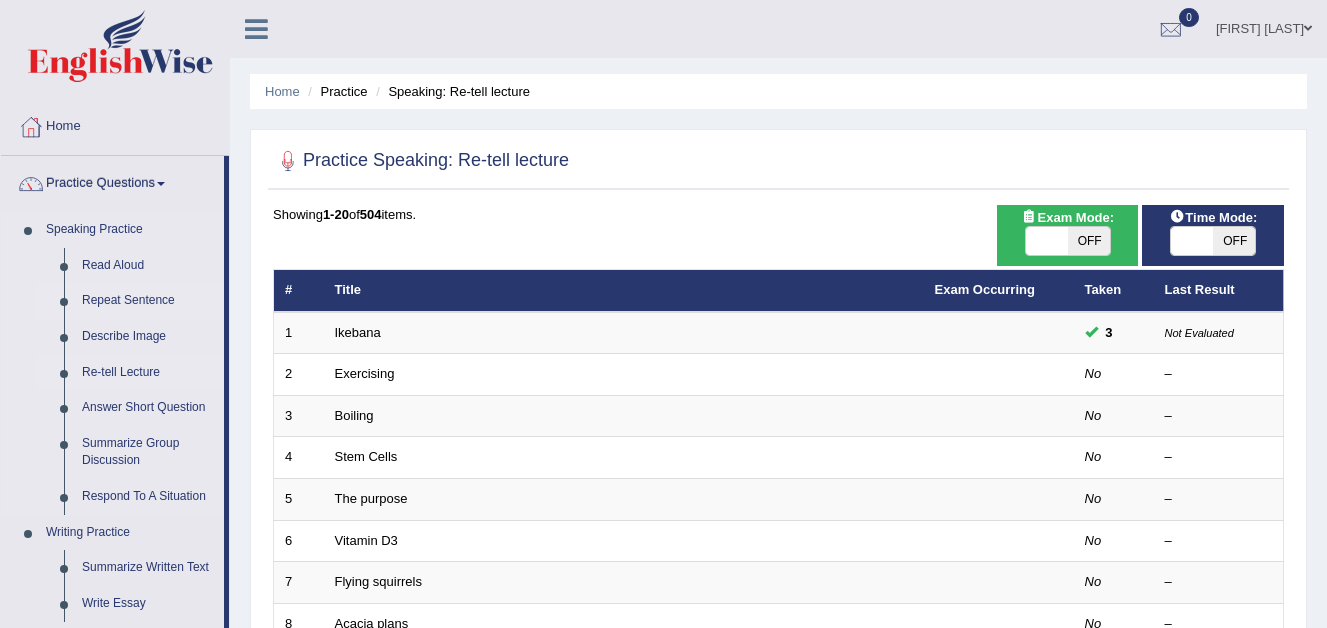 click on "Repeat Sentence" at bounding box center [148, 301] 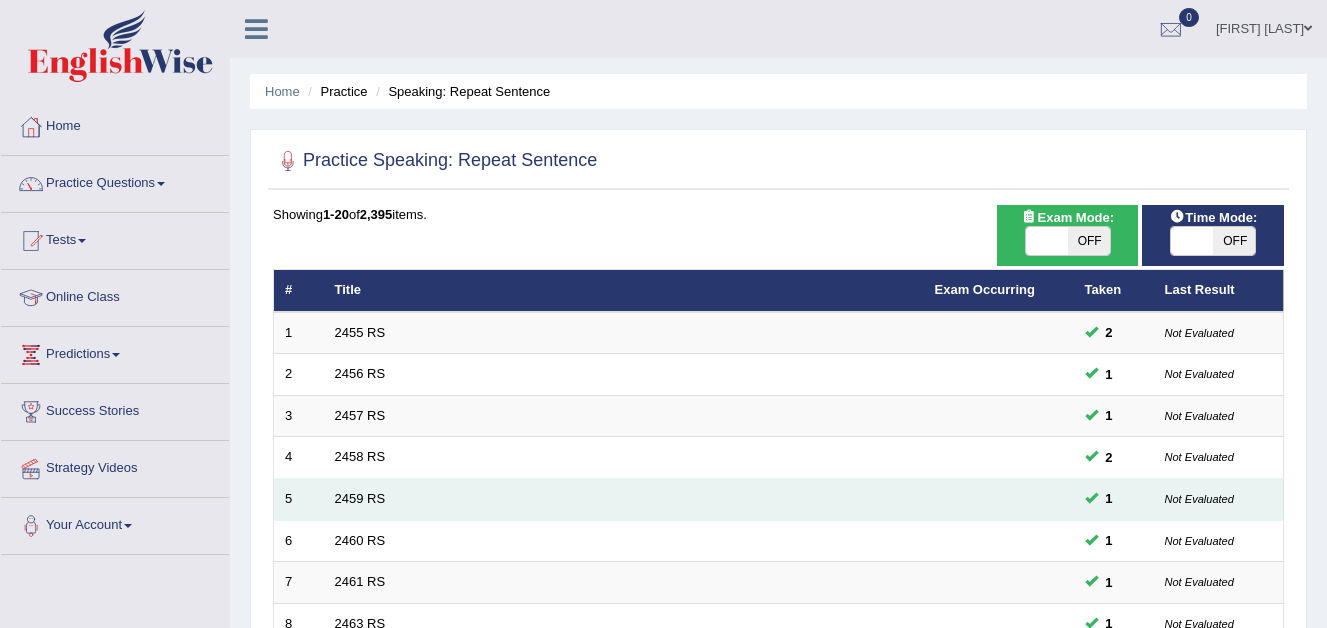 scroll, scrollTop: 0, scrollLeft: 0, axis: both 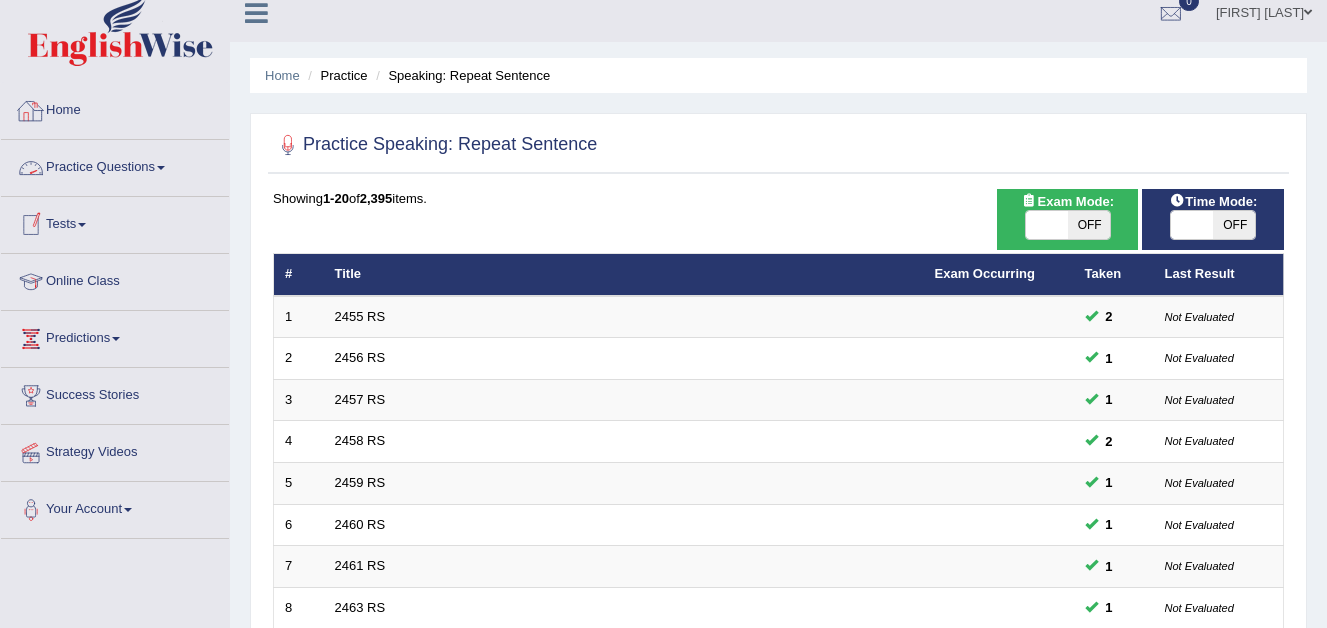click on "Practice Questions" at bounding box center [115, 165] 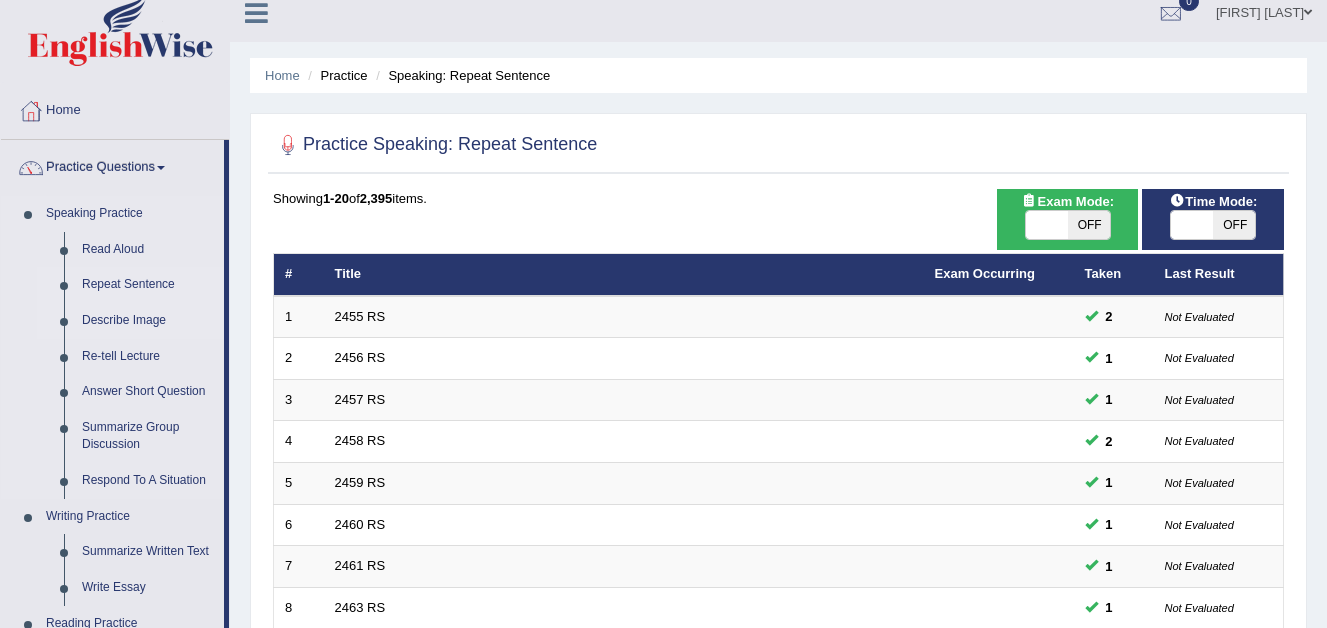 click on "Describe Image" at bounding box center [148, 321] 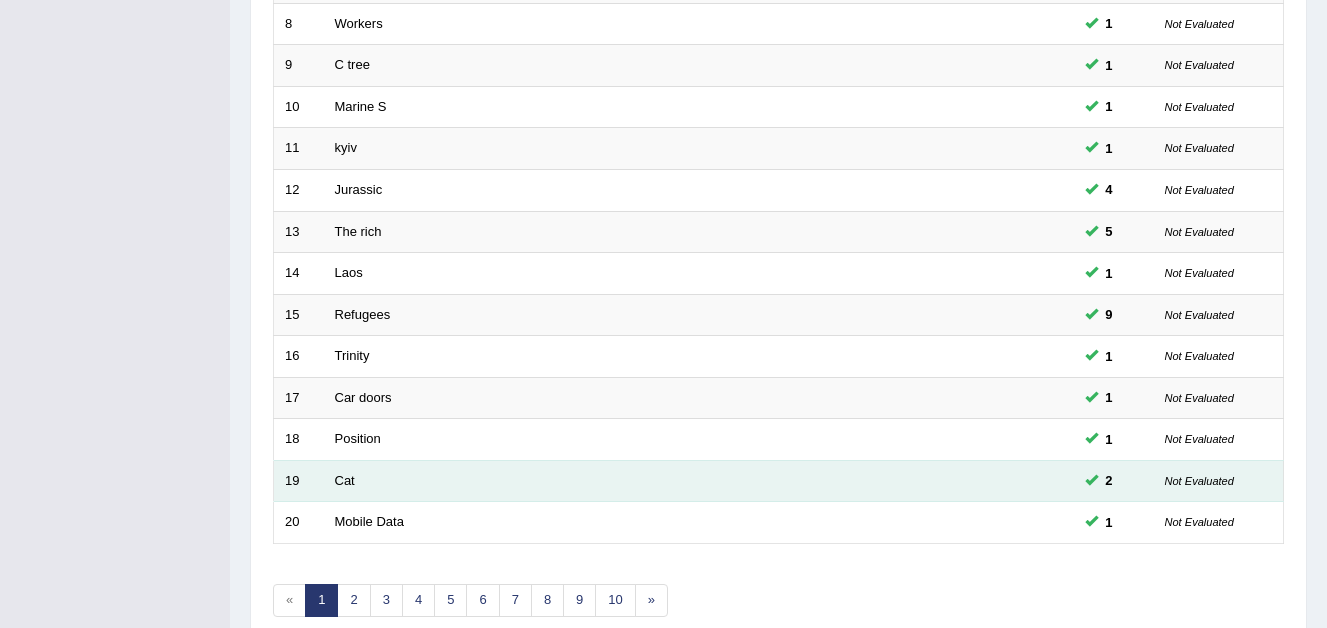 scroll, scrollTop: 0, scrollLeft: 0, axis: both 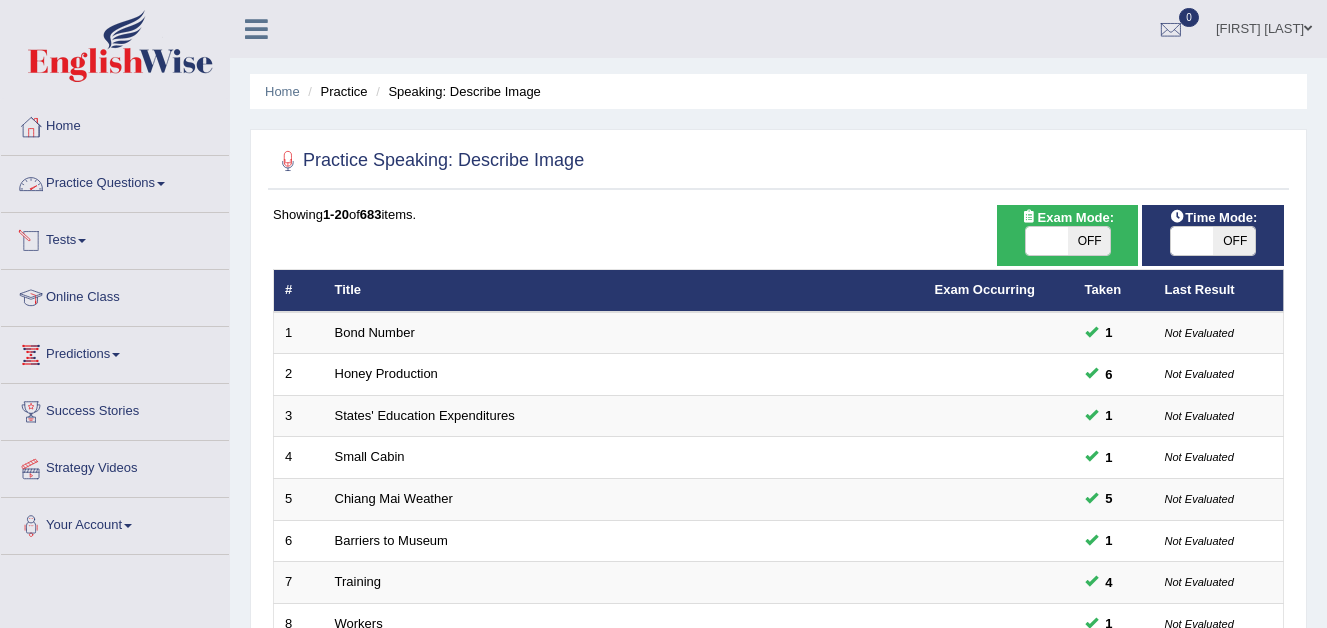 click on "Practice Questions" at bounding box center [115, 181] 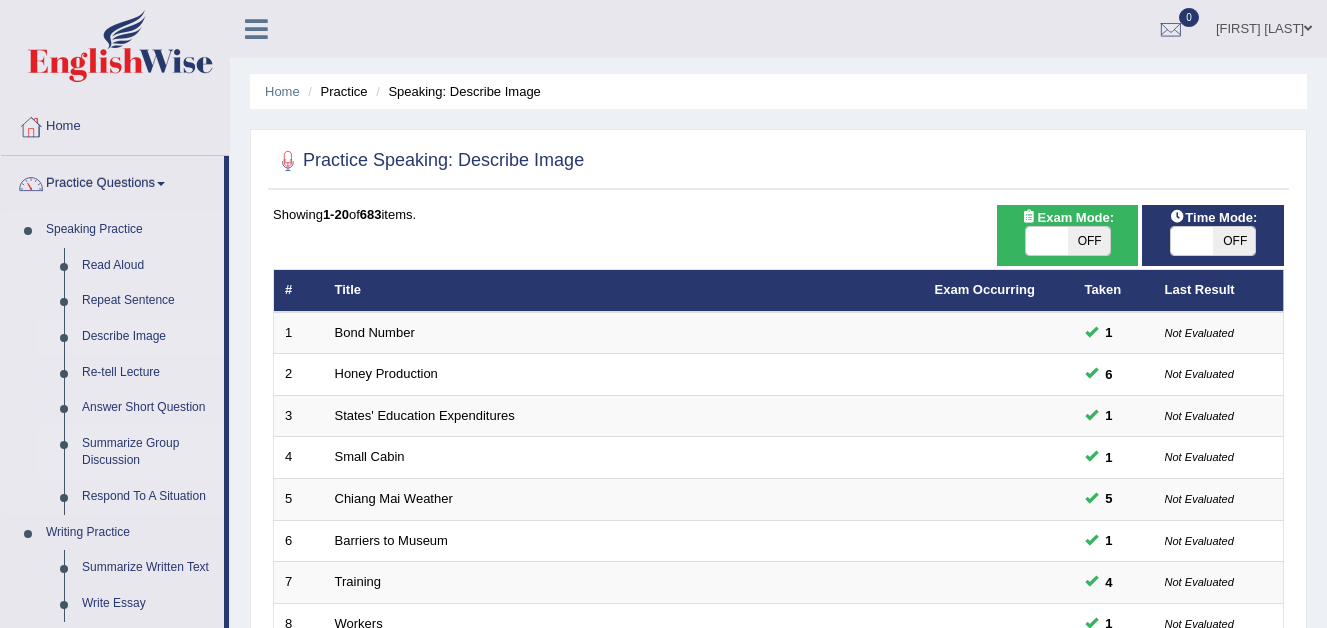 click on "Summarize Group Discussion" at bounding box center [148, 452] 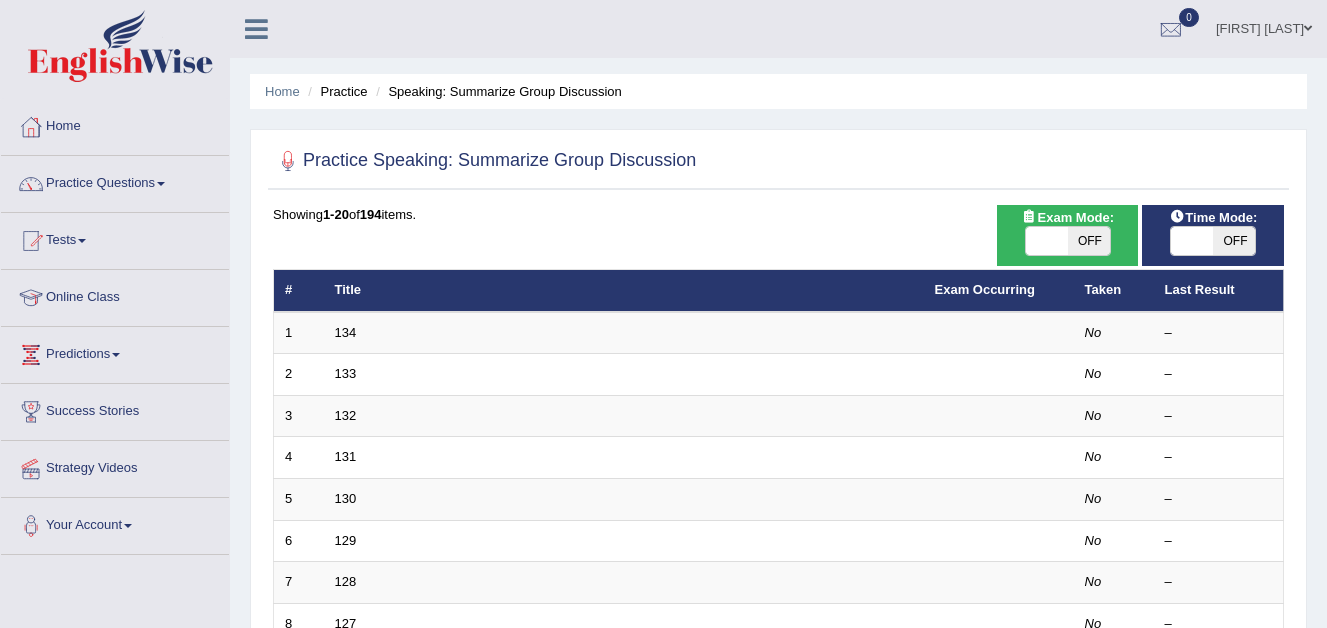 scroll, scrollTop: 0, scrollLeft: 0, axis: both 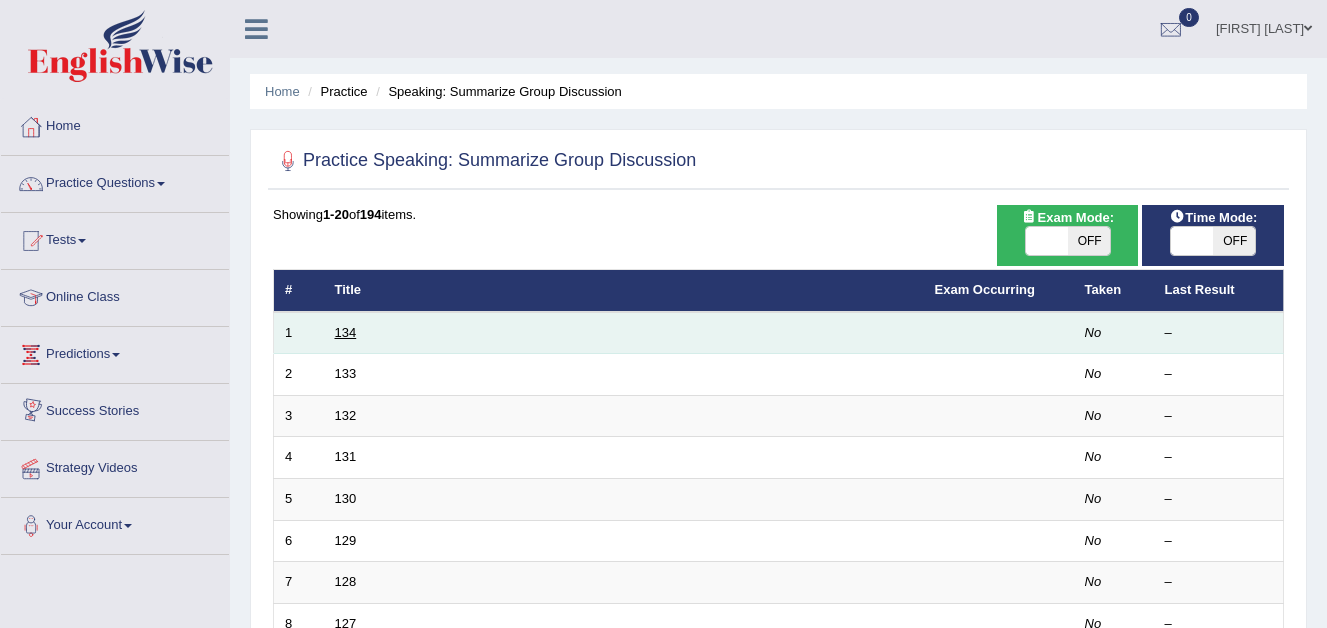 click on "134" at bounding box center (346, 332) 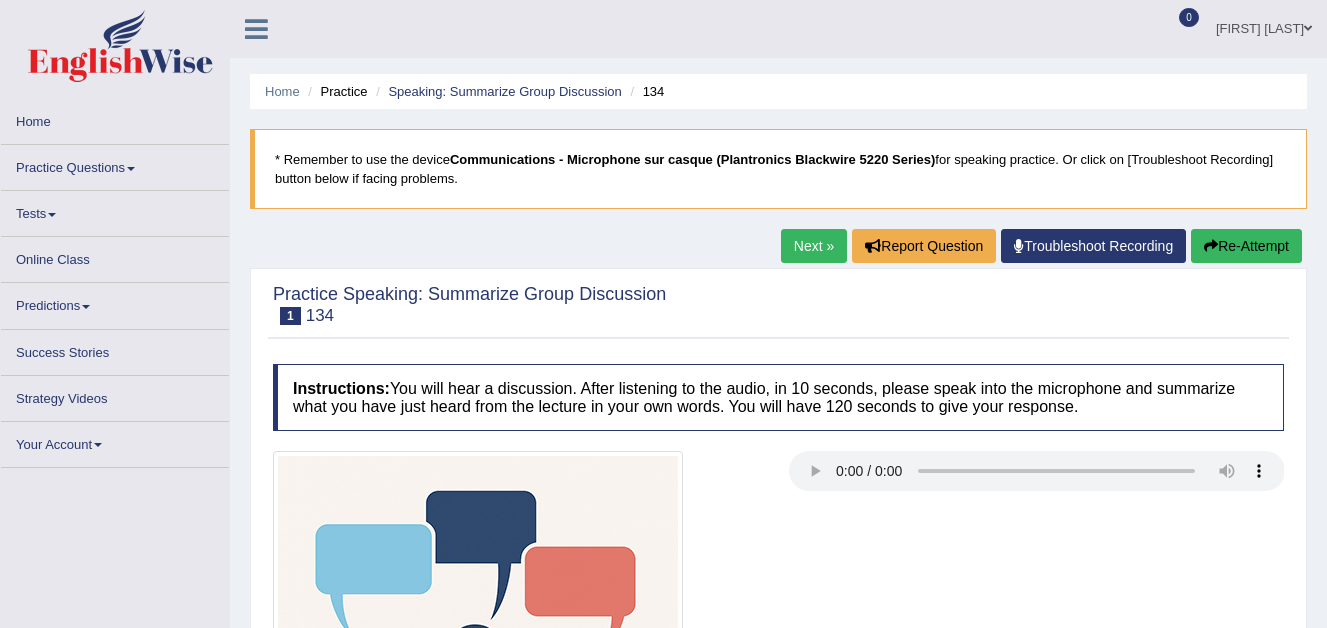 scroll, scrollTop: 0, scrollLeft: 0, axis: both 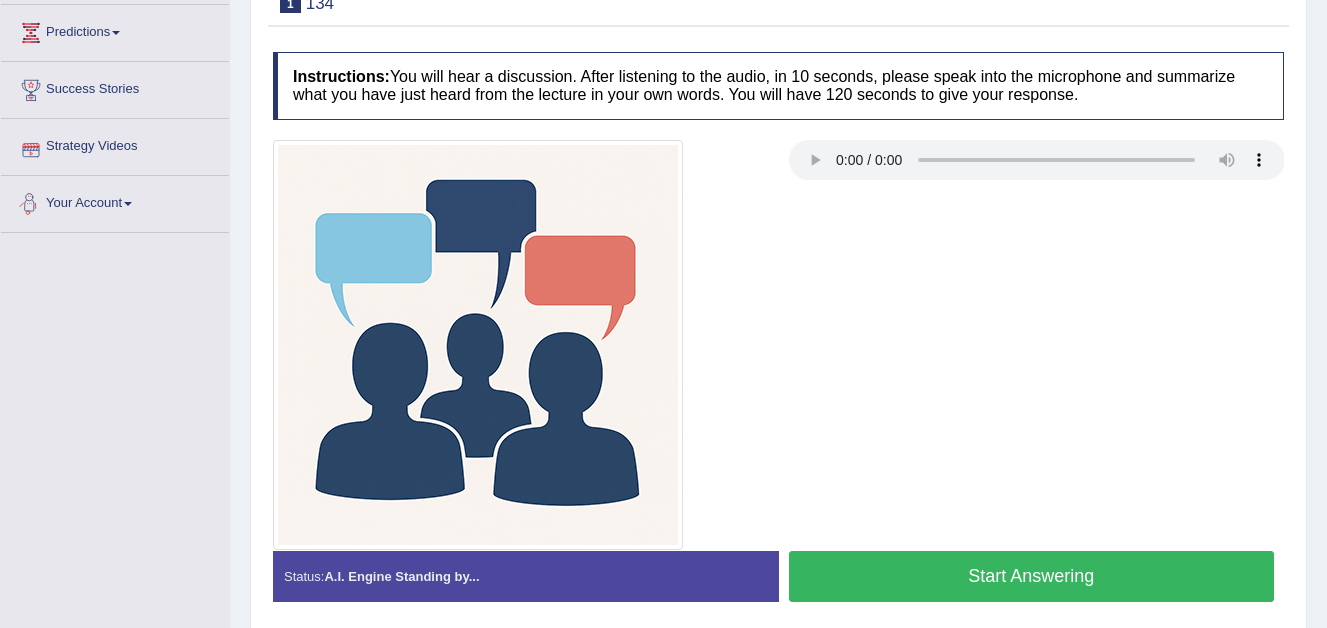 click on "Strategy Videos" at bounding box center (115, 144) 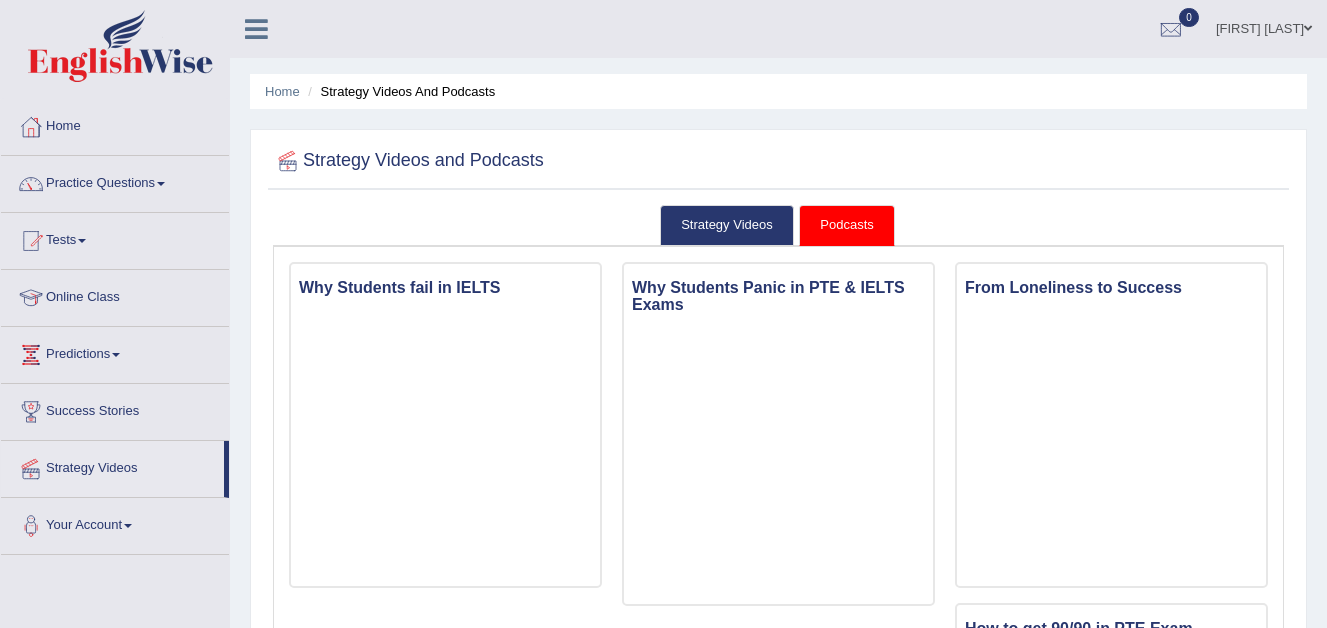 scroll, scrollTop: 0, scrollLeft: 0, axis: both 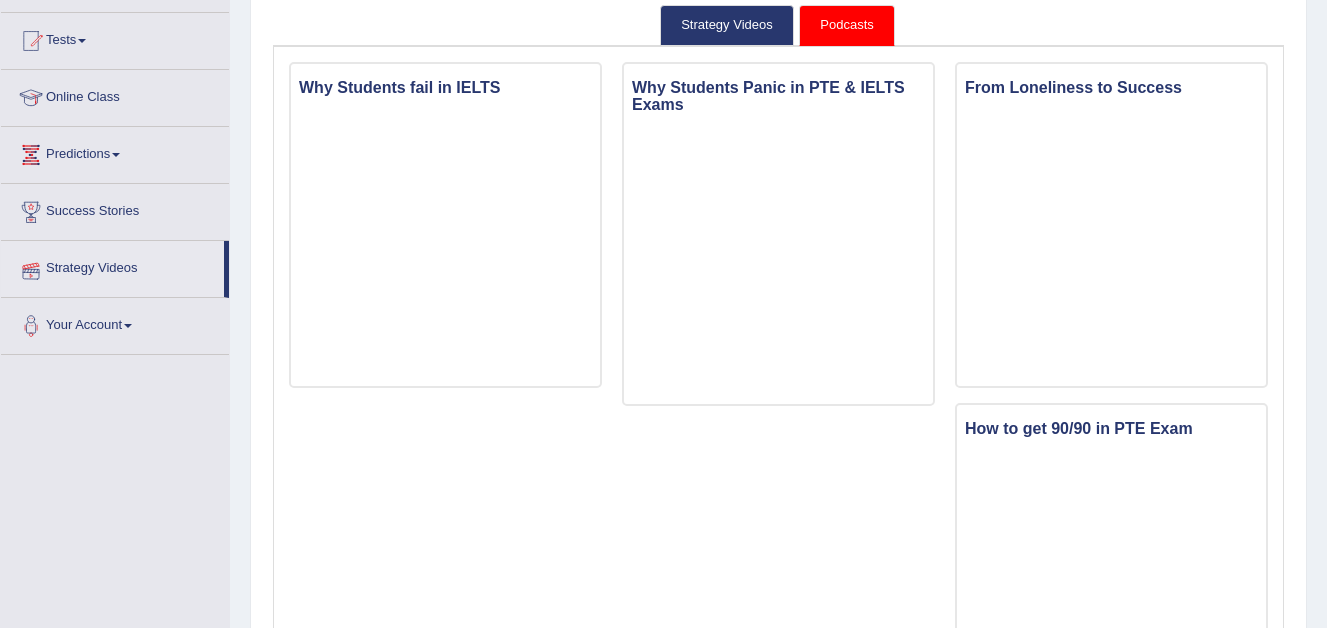 click on "Strategy Videos" at bounding box center [112, 266] 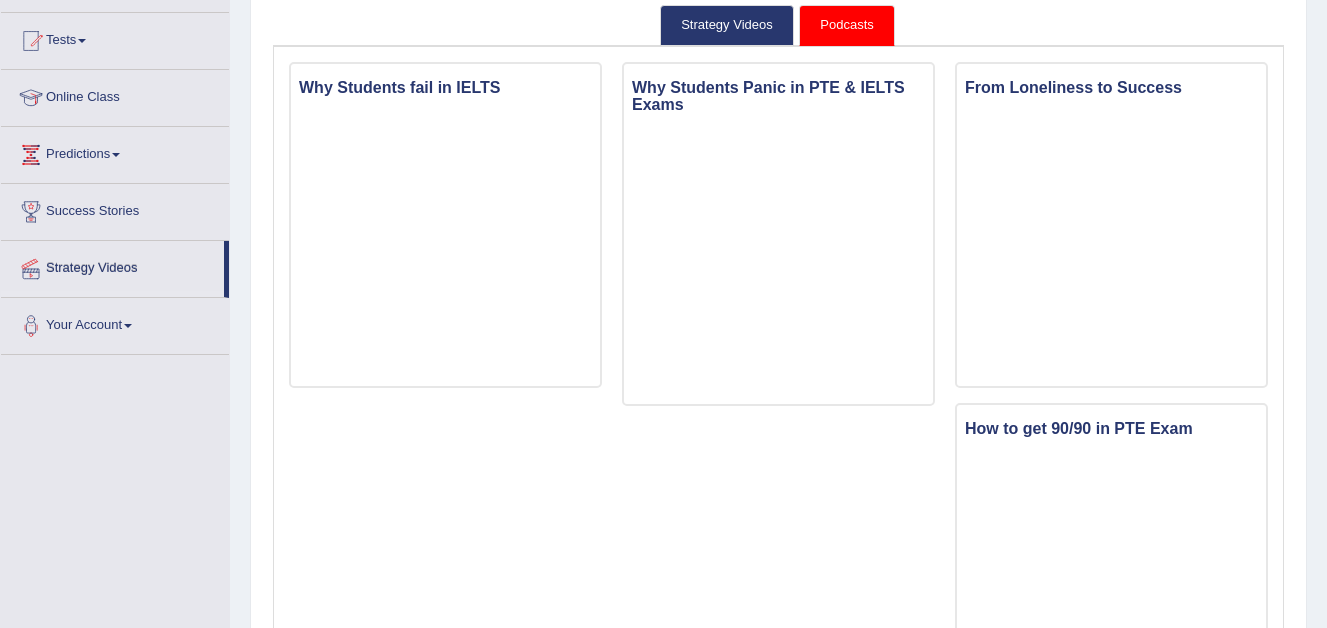 scroll, scrollTop: 400, scrollLeft: 0, axis: vertical 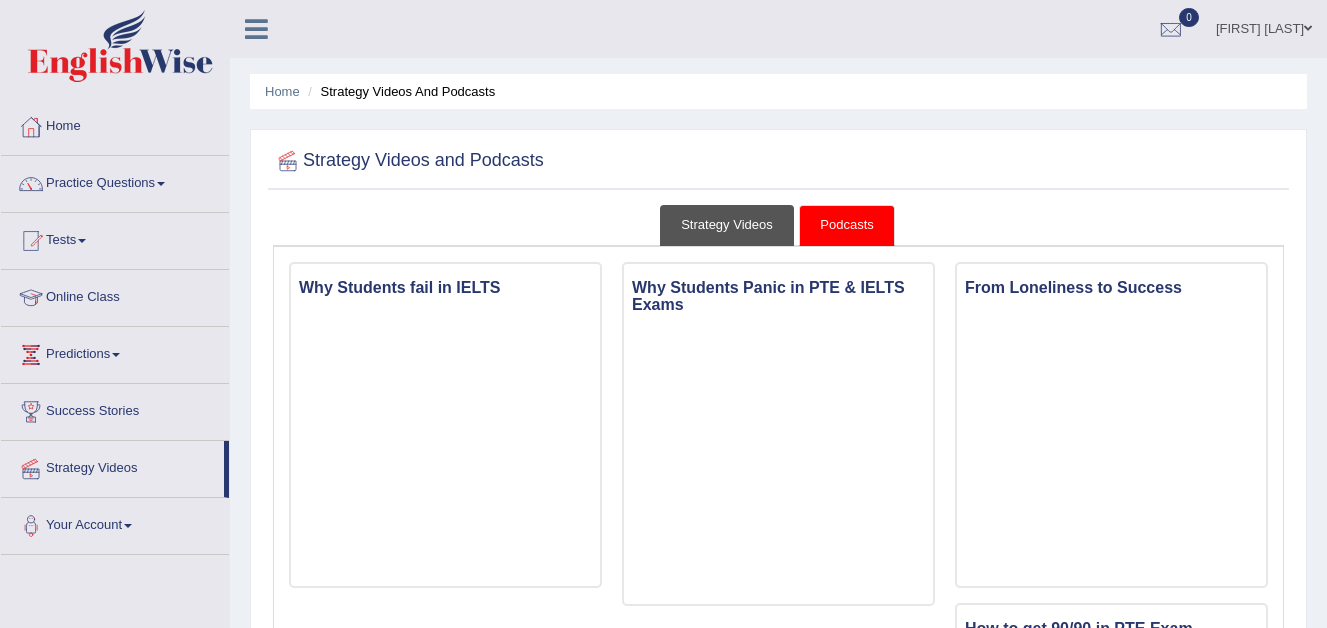 click on "Strategy Videos" at bounding box center (727, 225) 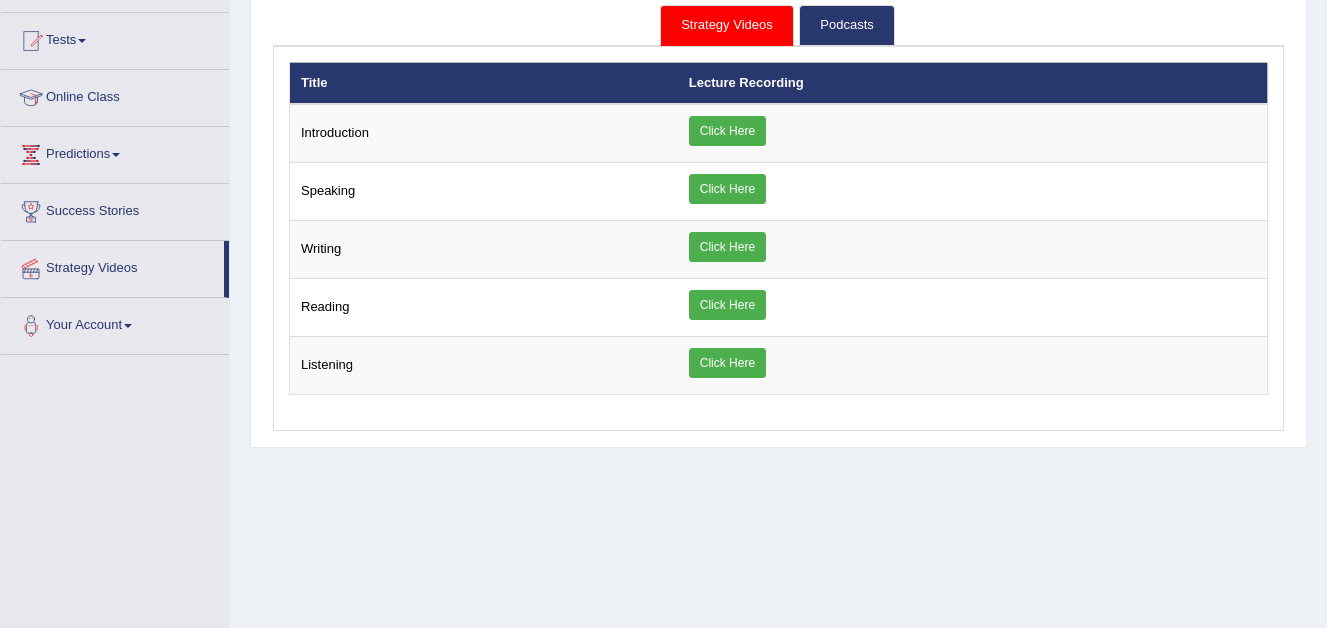 scroll, scrollTop: 100, scrollLeft: 0, axis: vertical 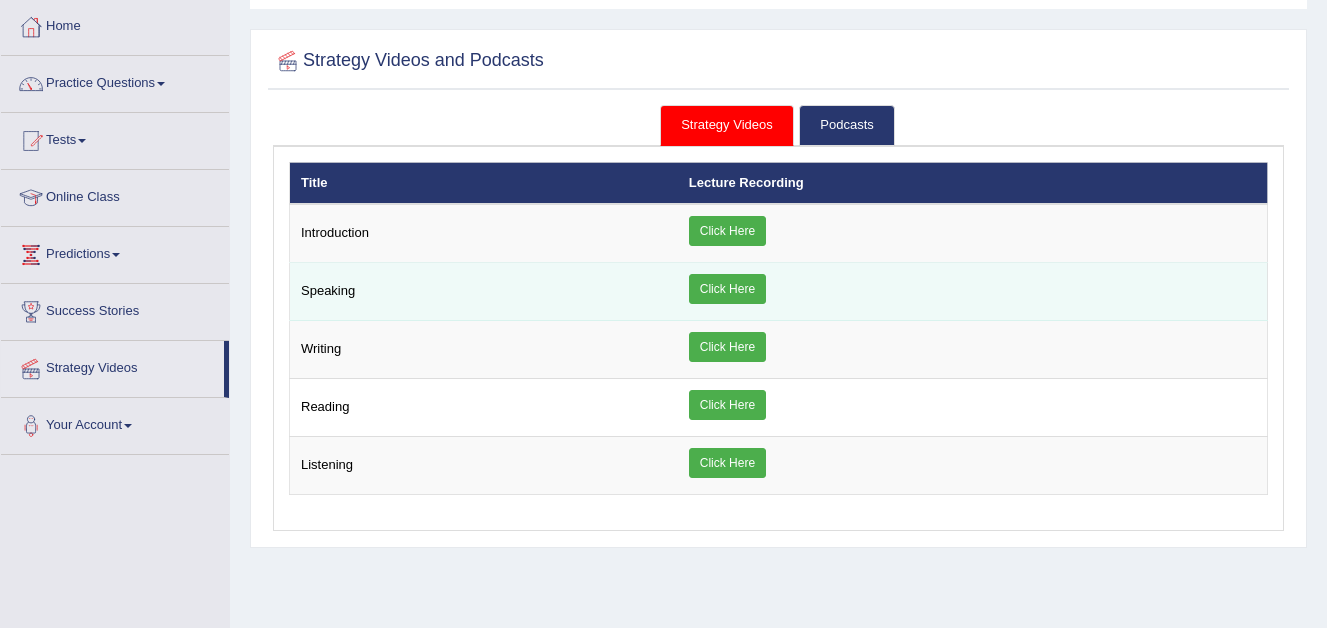 click on "Click Here" at bounding box center [727, 289] 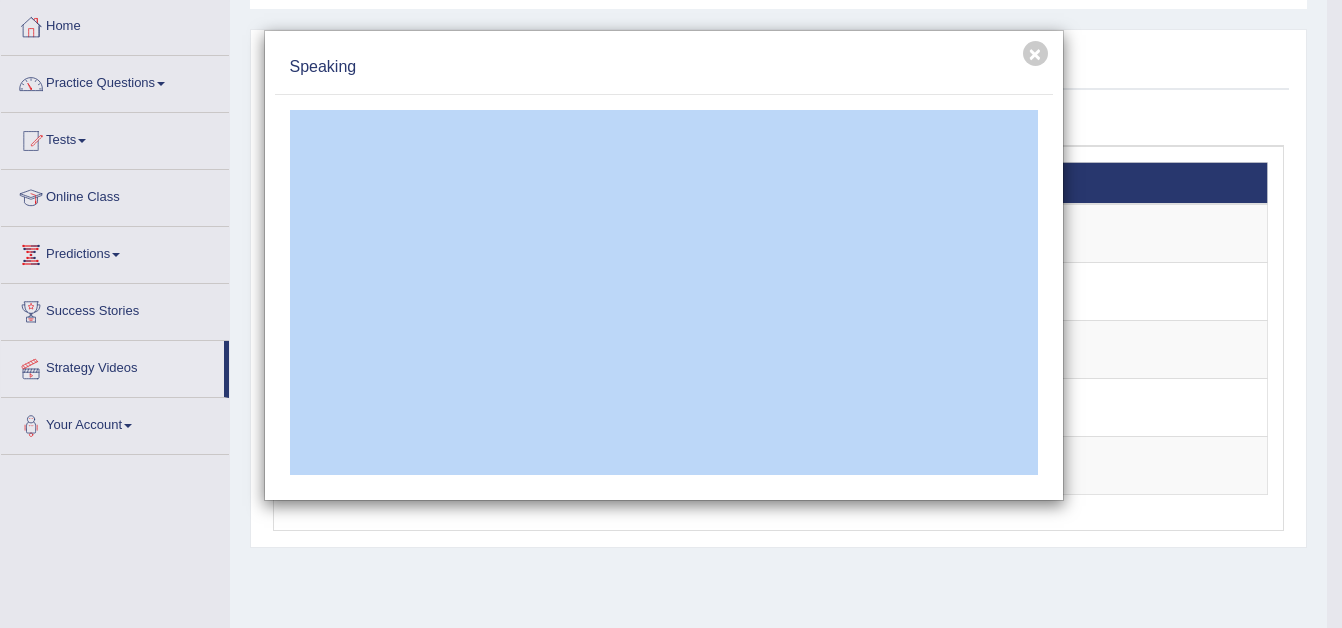 drag, startPoint x: 726, startPoint y: 60, endPoint x: 736, endPoint y: 83, distance: 25.079872 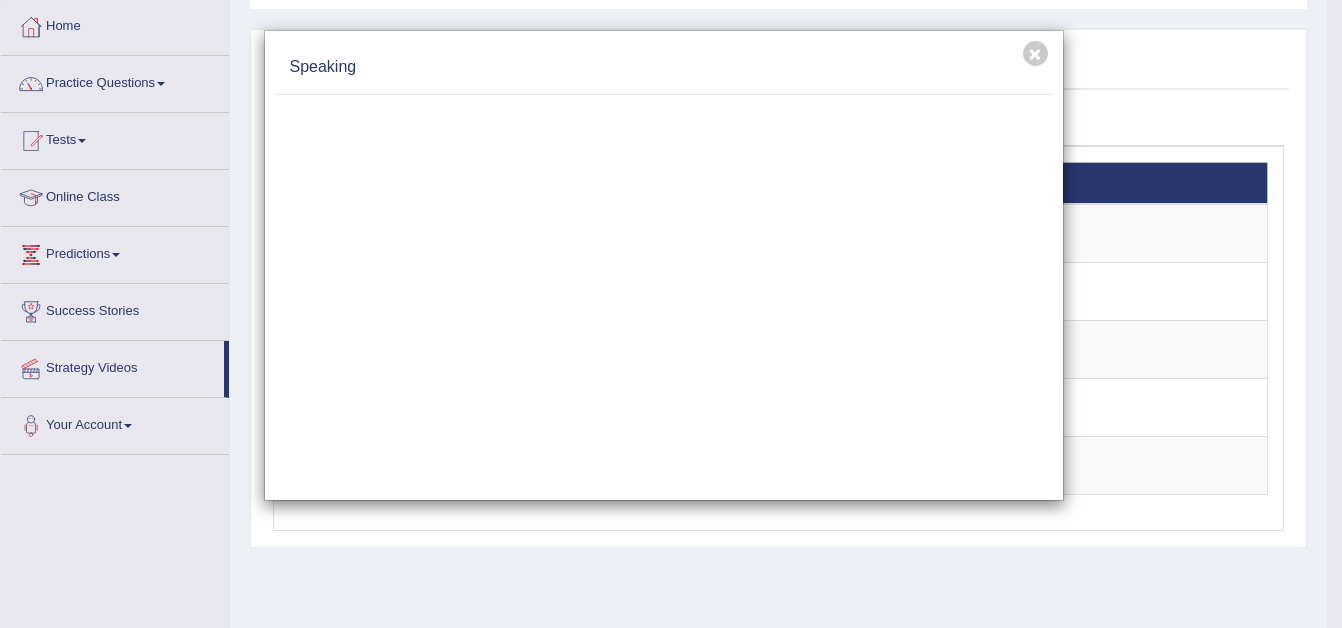 click on "Speaking" at bounding box center [664, 68] 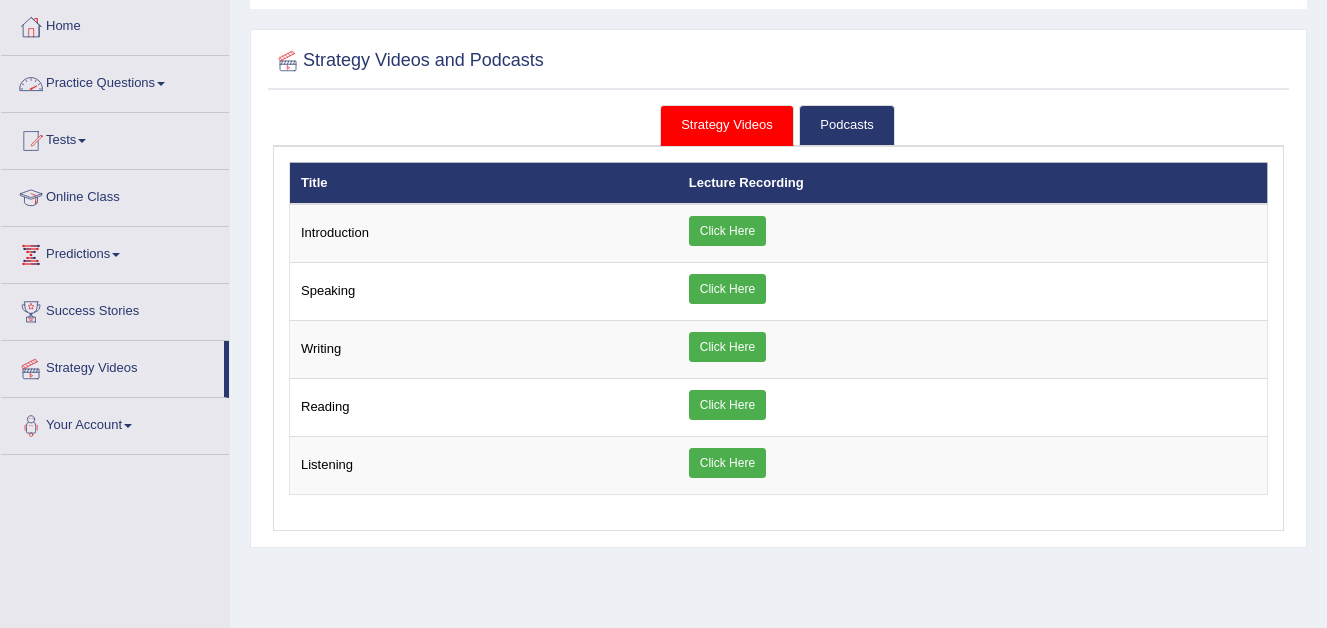 click on "Practice Questions" at bounding box center [115, 81] 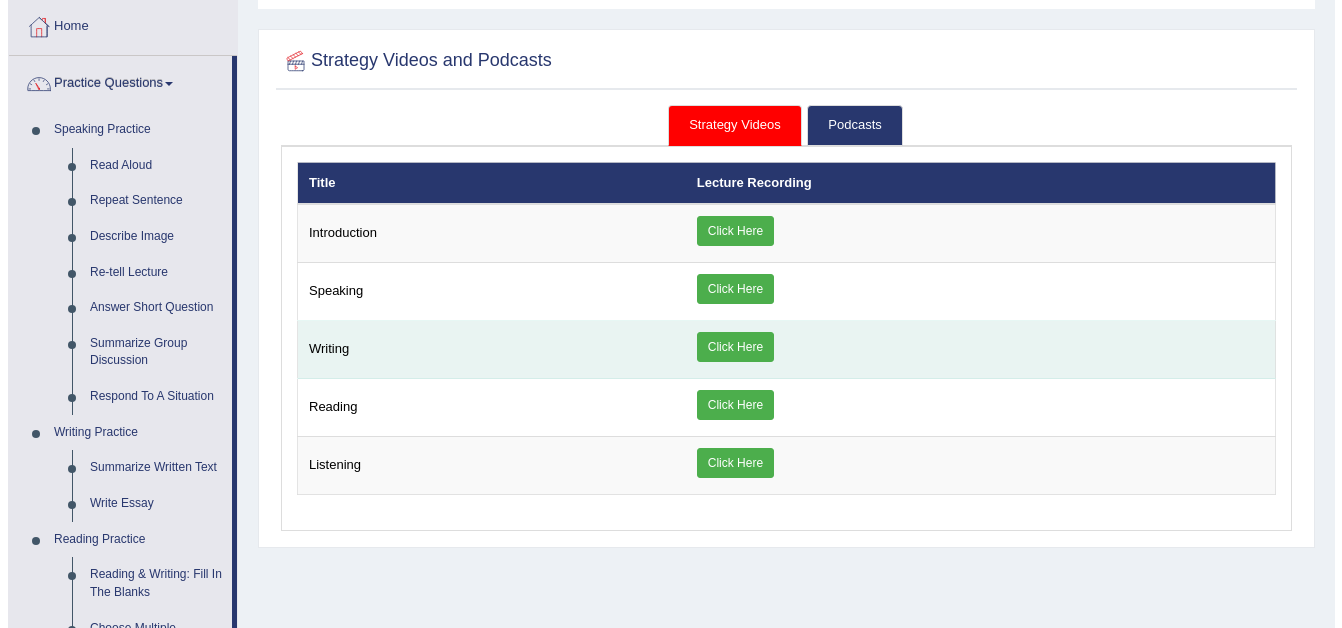 scroll, scrollTop: 0, scrollLeft: 0, axis: both 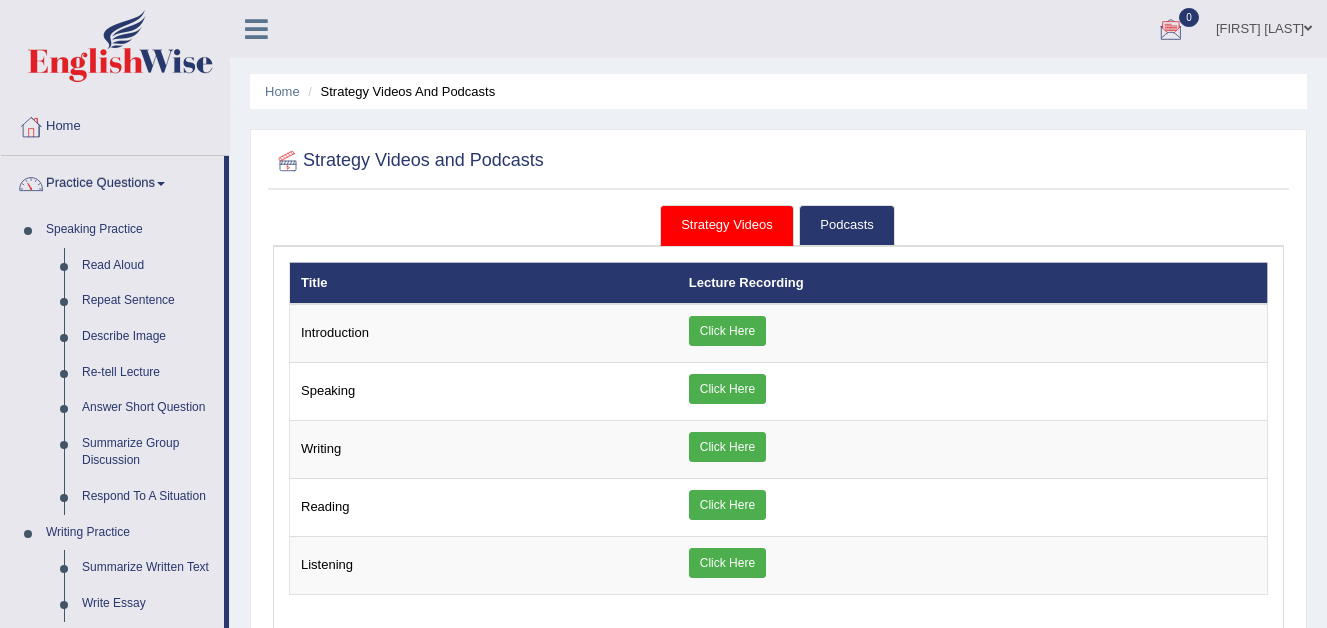 click on "Strategy Videos" at bounding box center [727, 225] 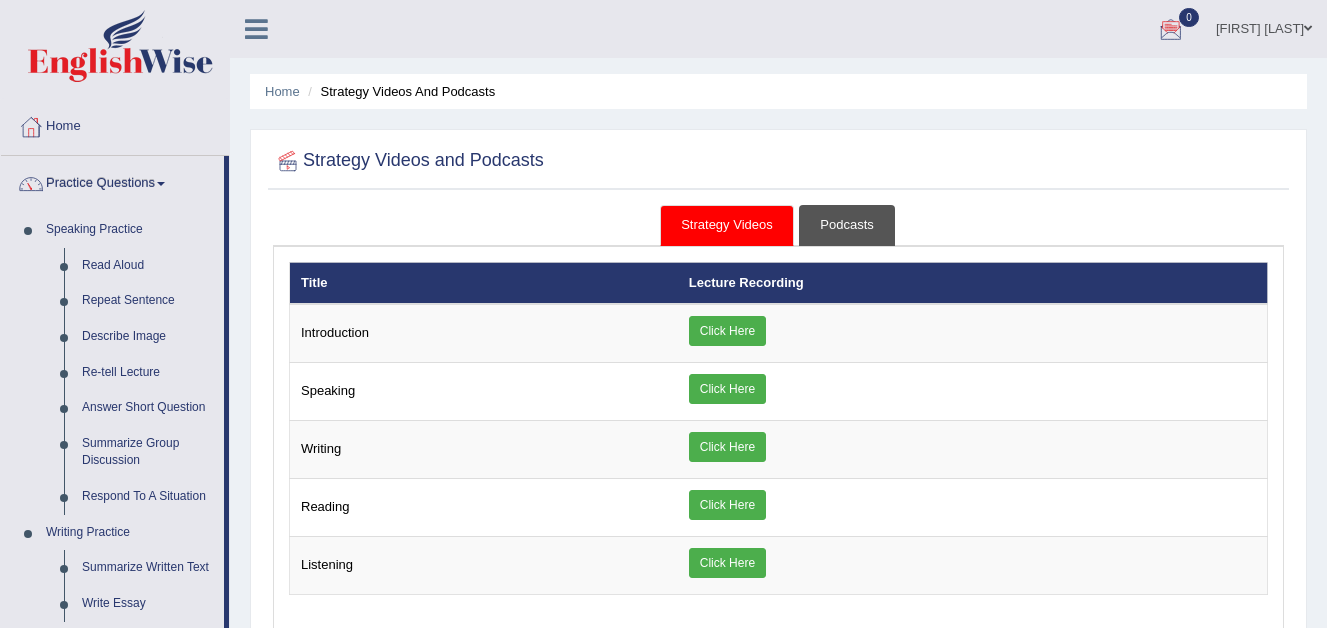 click on "Podcasts" at bounding box center (846, 225) 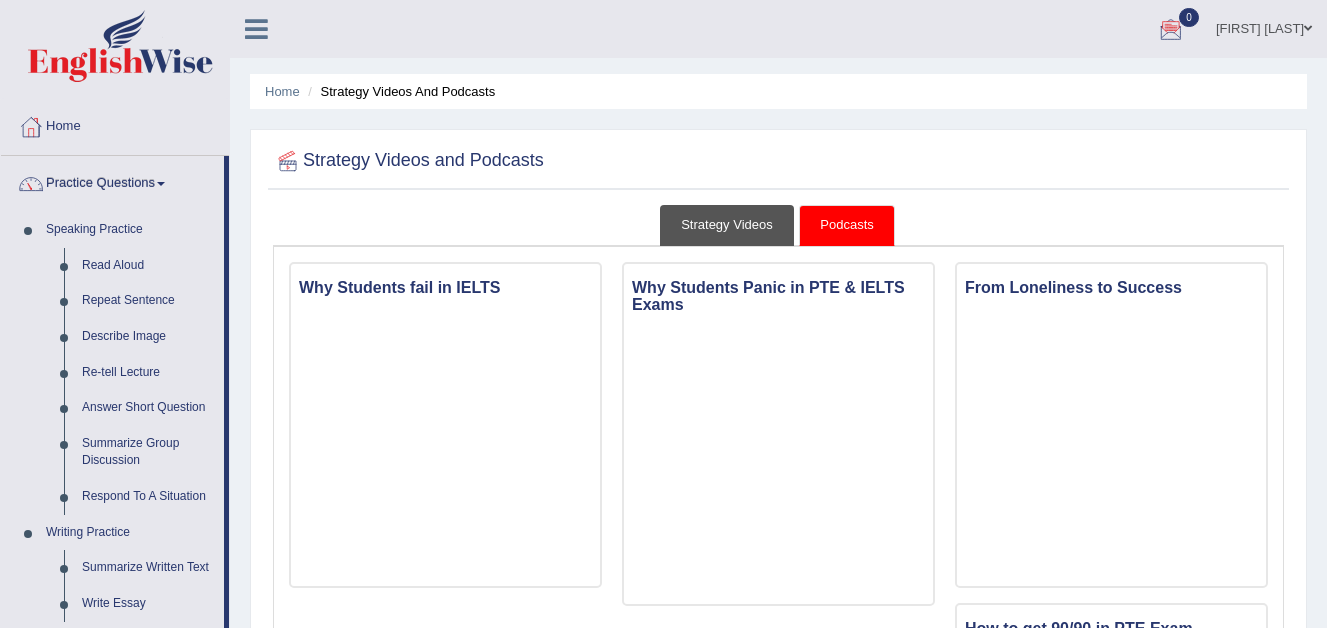 click on "Strategy Videos" at bounding box center (727, 225) 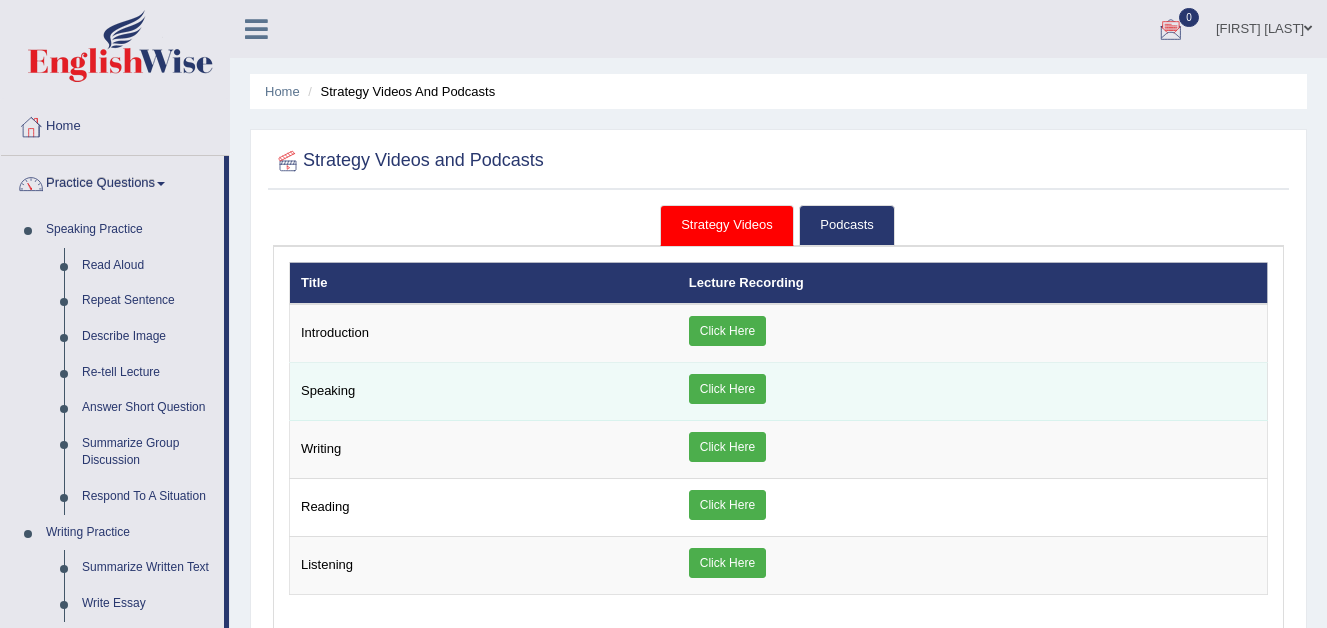 click on "Click Here" at bounding box center [727, 389] 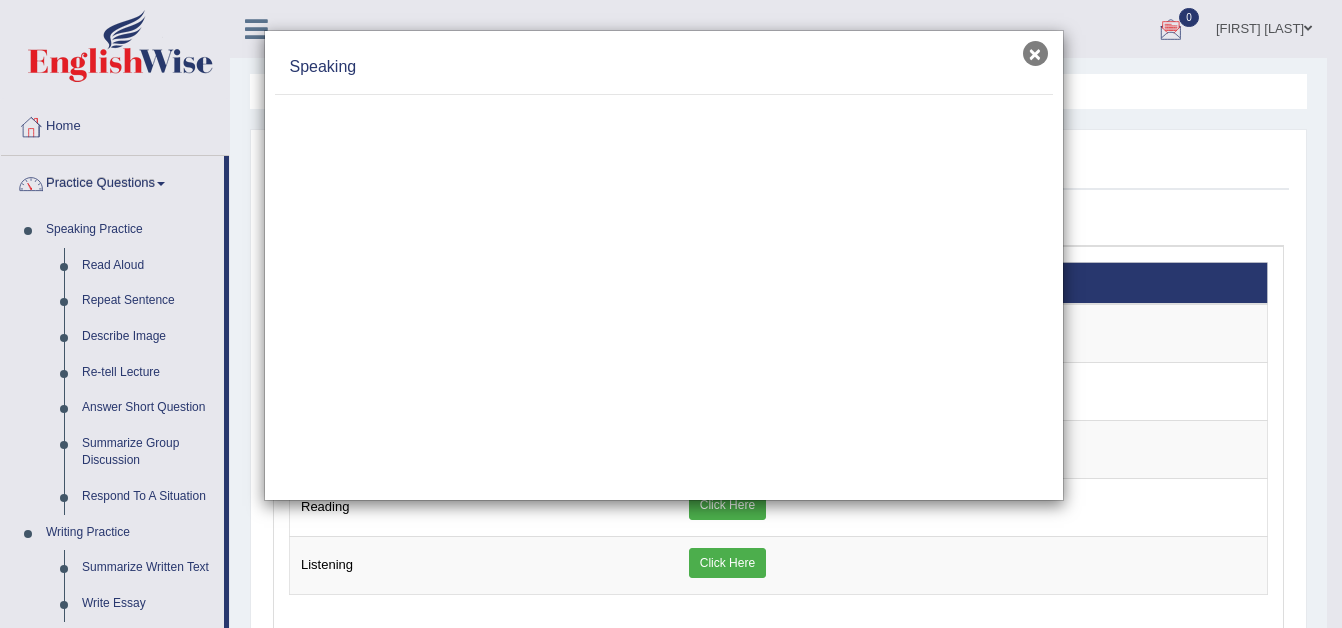 click on "×" at bounding box center (1035, 53) 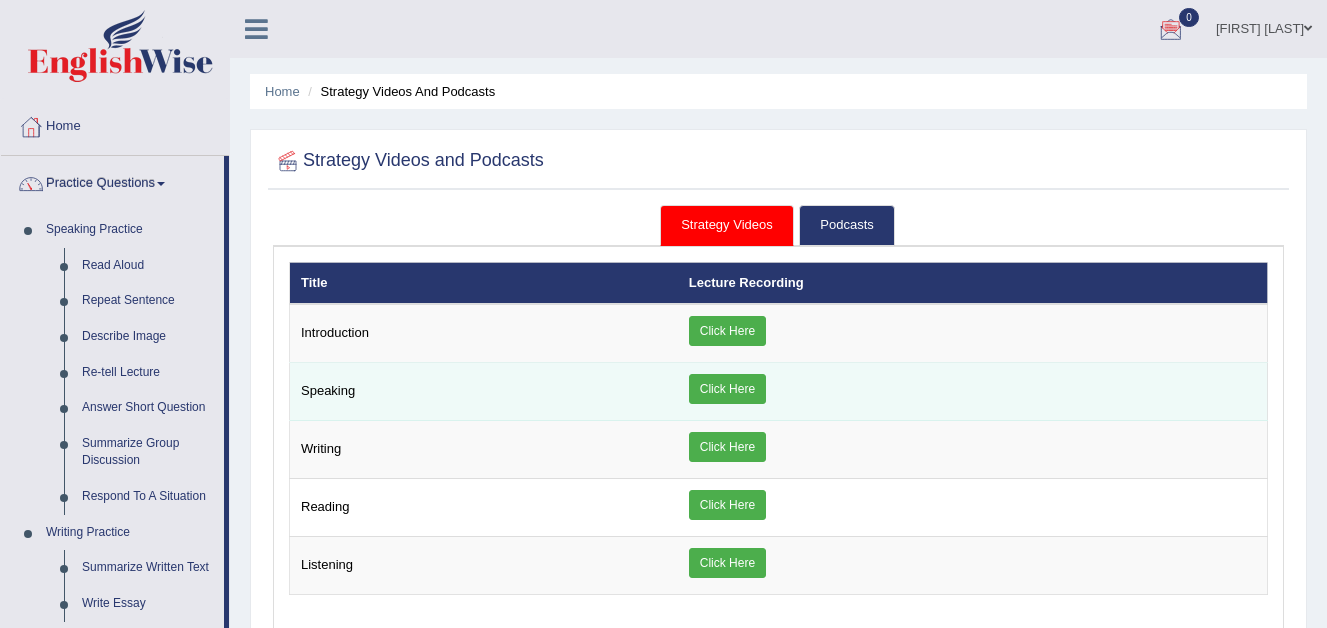 click on "Click Here" at bounding box center (727, 389) 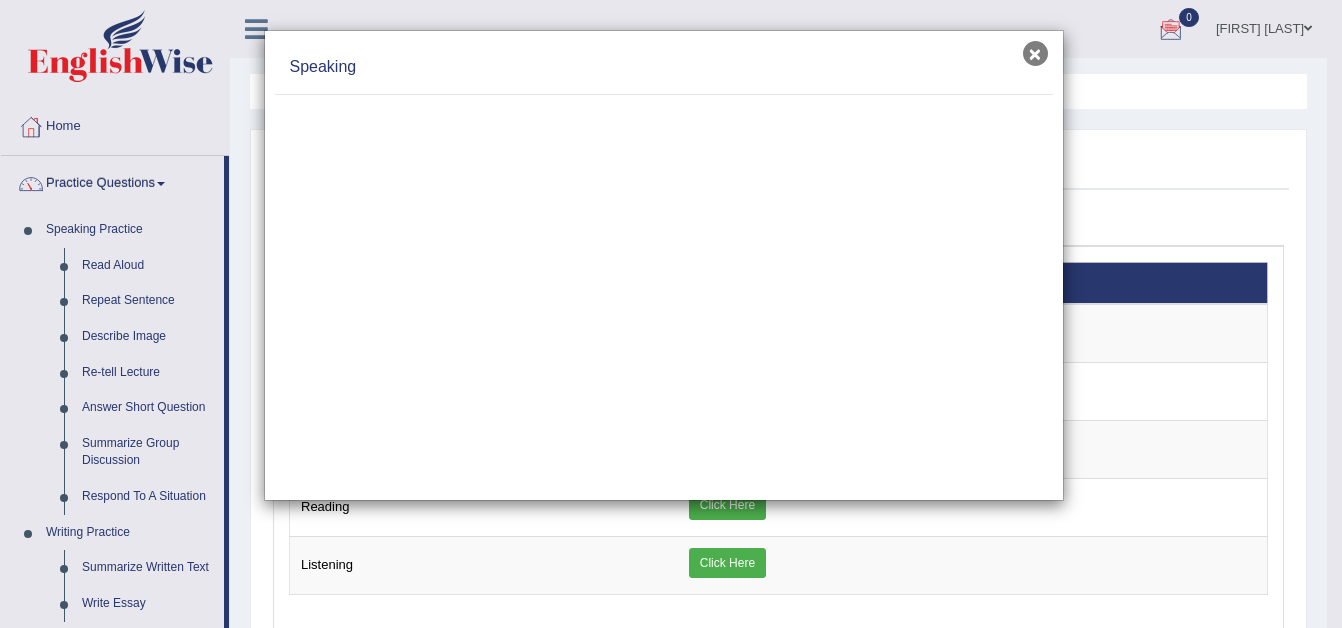 click on "×" at bounding box center [1035, 53] 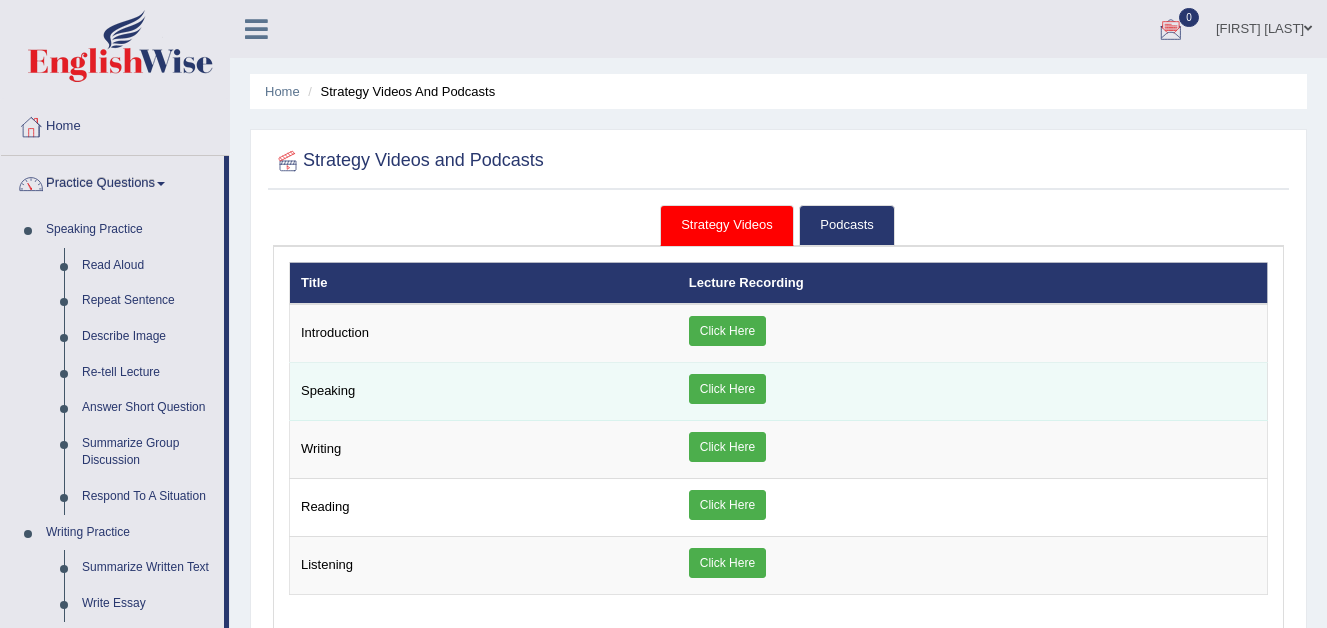click on "Click Here" at bounding box center (727, 389) 